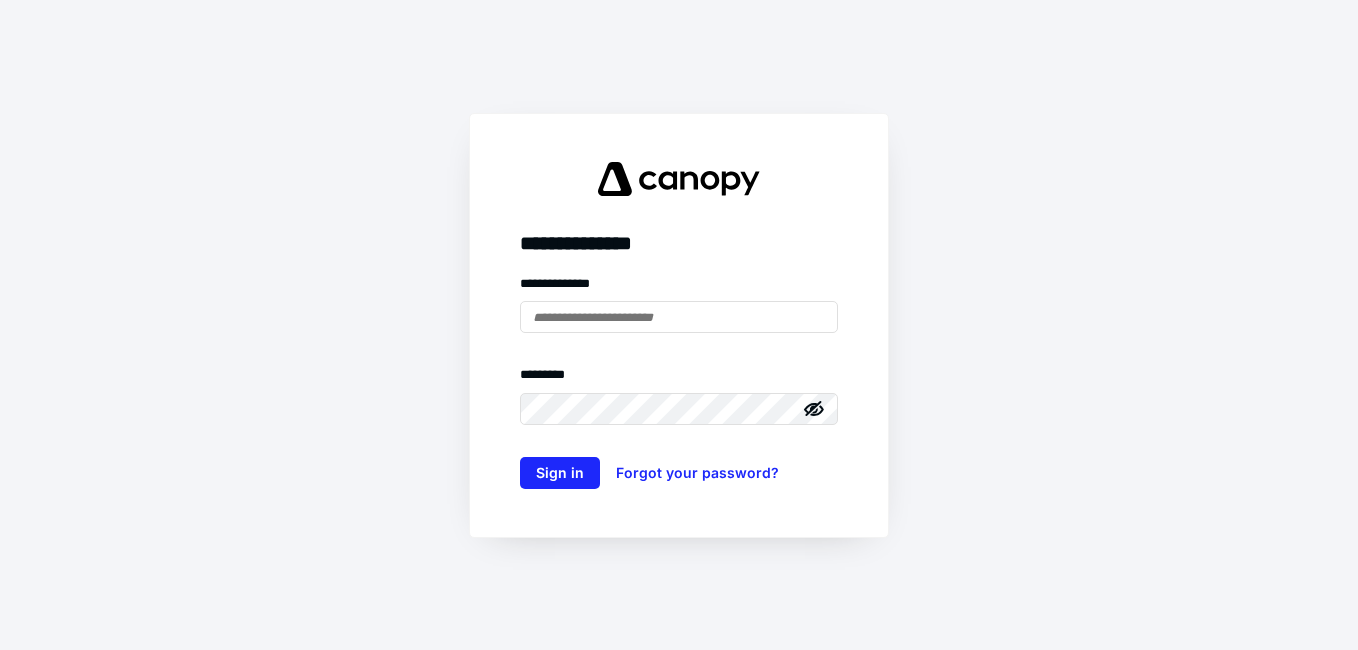 scroll, scrollTop: 0, scrollLeft: 0, axis: both 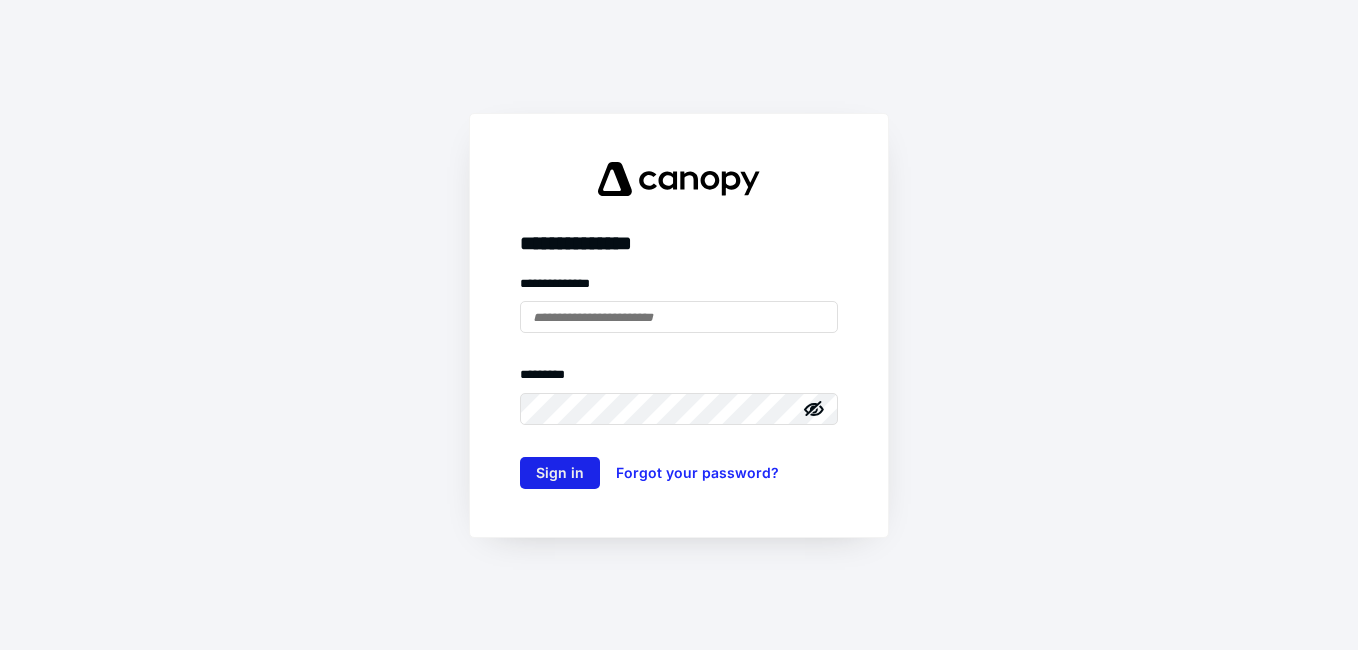 type on "**********" 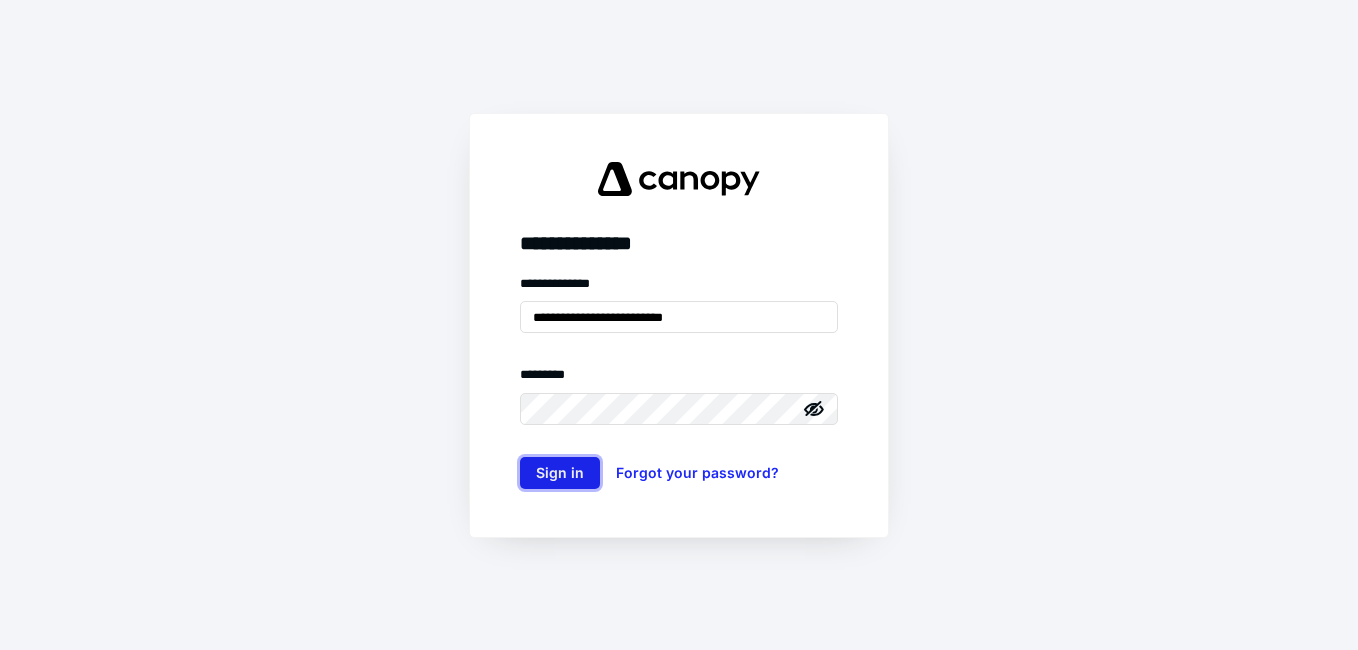 click on "Sign in" at bounding box center [560, 473] 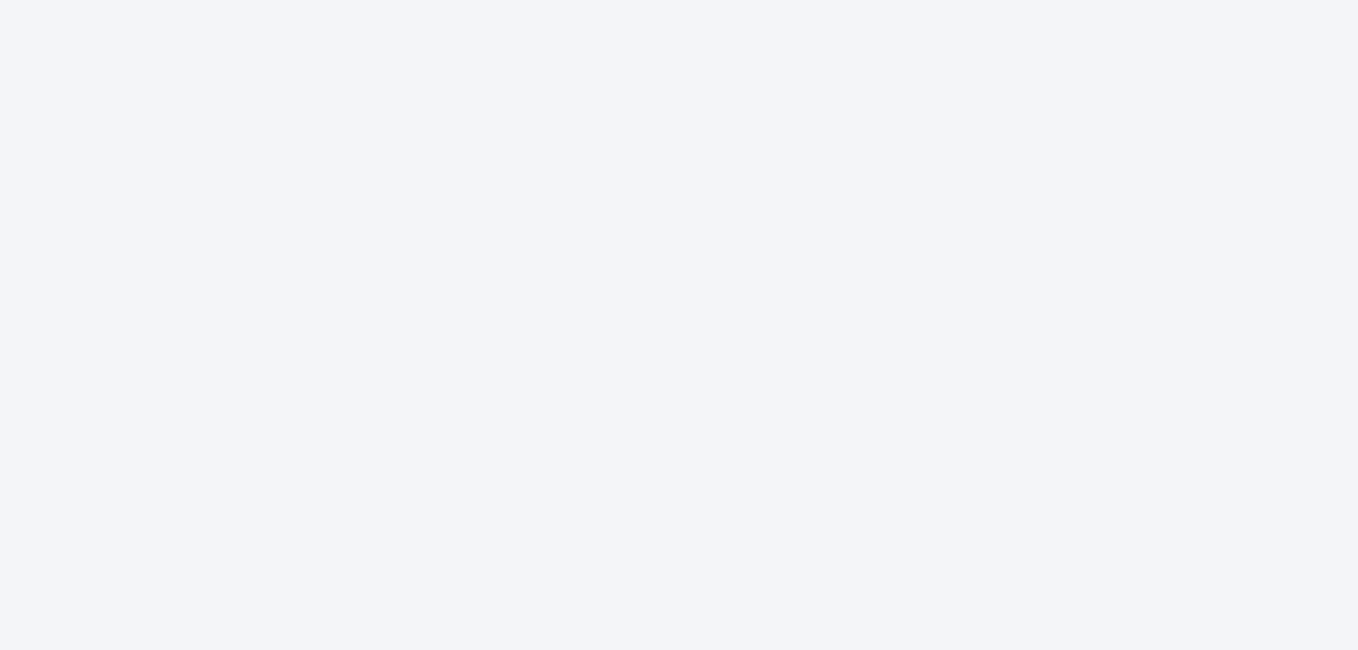 scroll, scrollTop: 0, scrollLeft: 0, axis: both 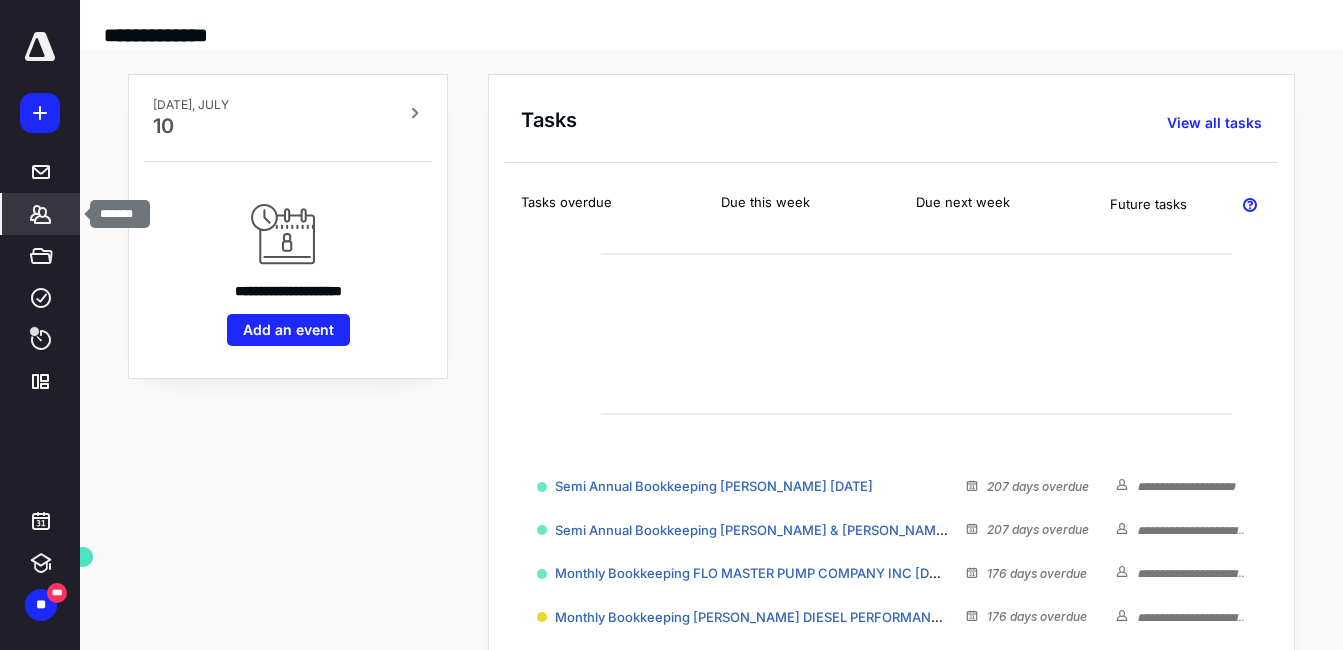 click on "*******" at bounding box center (41, 214) 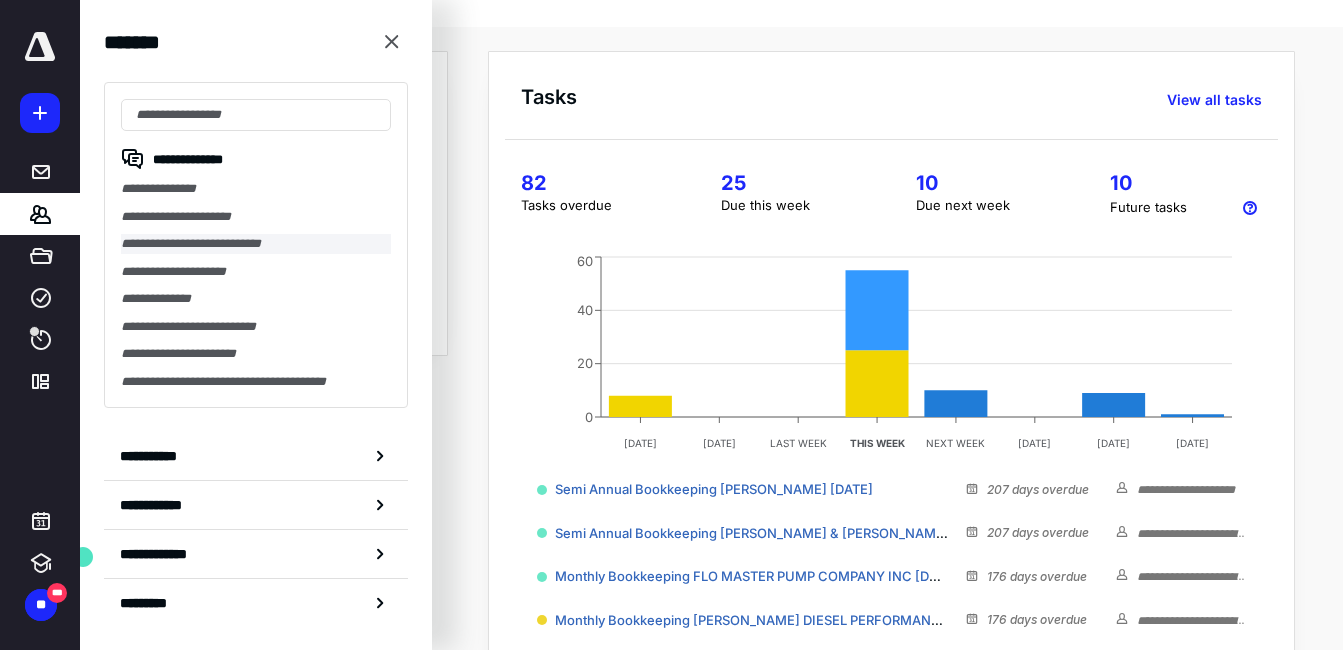 scroll, scrollTop: 33, scrollLeft: 0, axis: vertical 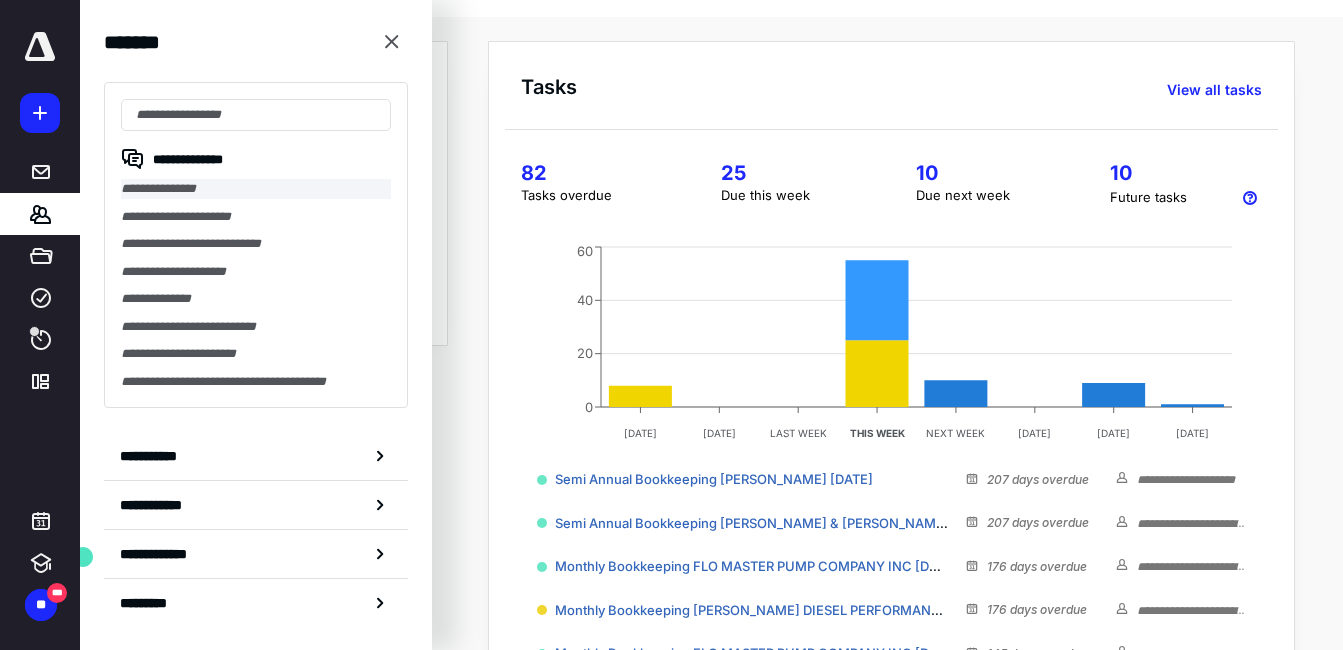 click on "**********" at bounding box center (256, 189) 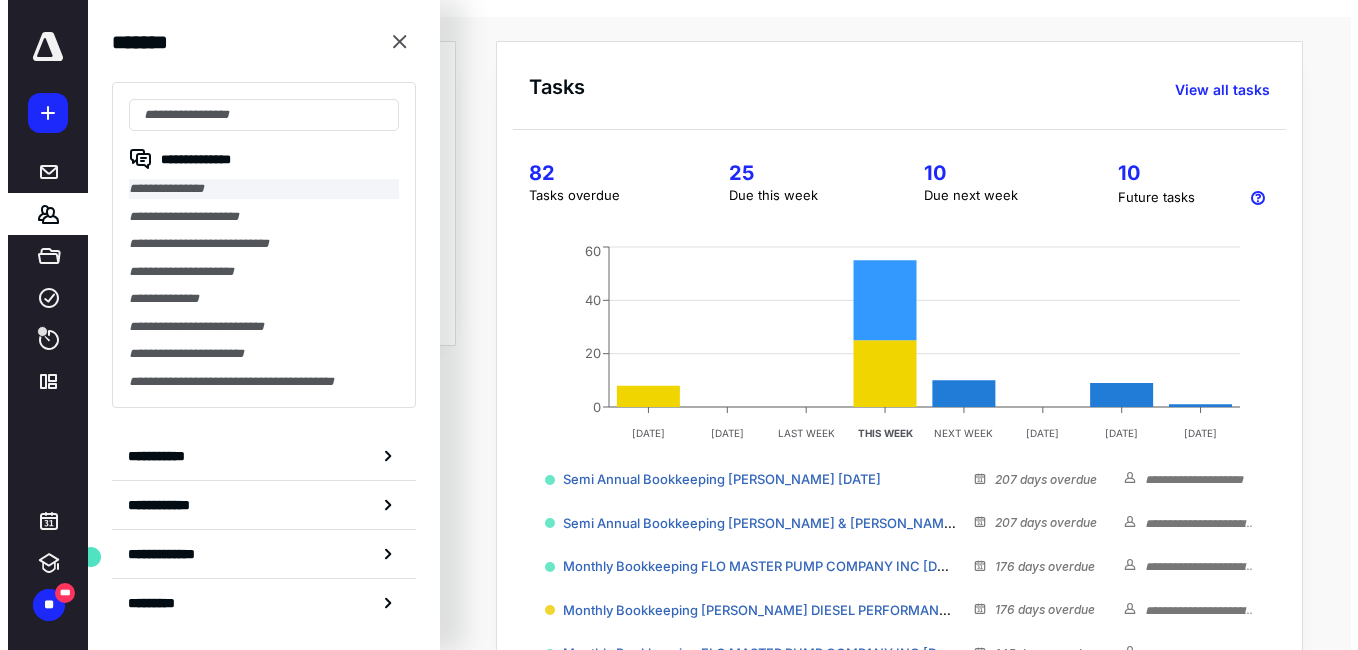 scroll, scrollTop: 0, scrollLeft: 0, axis: both 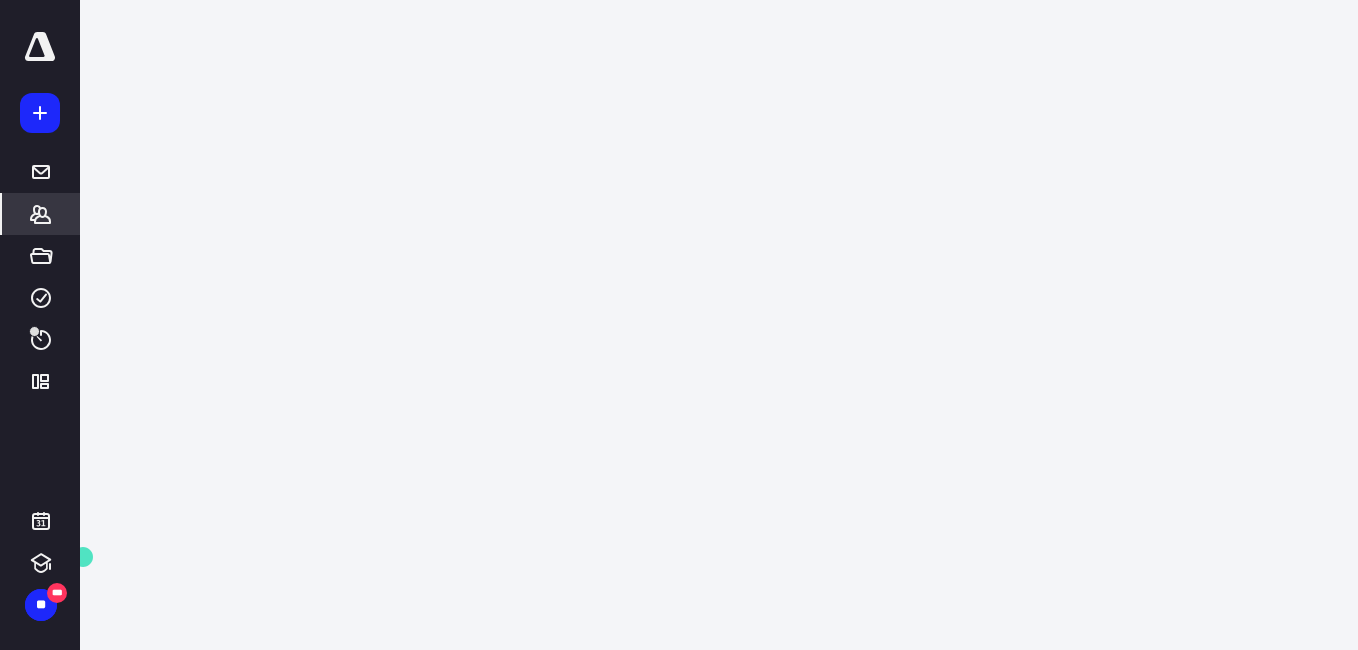 click on "**********" at bounding box center [679, 325] 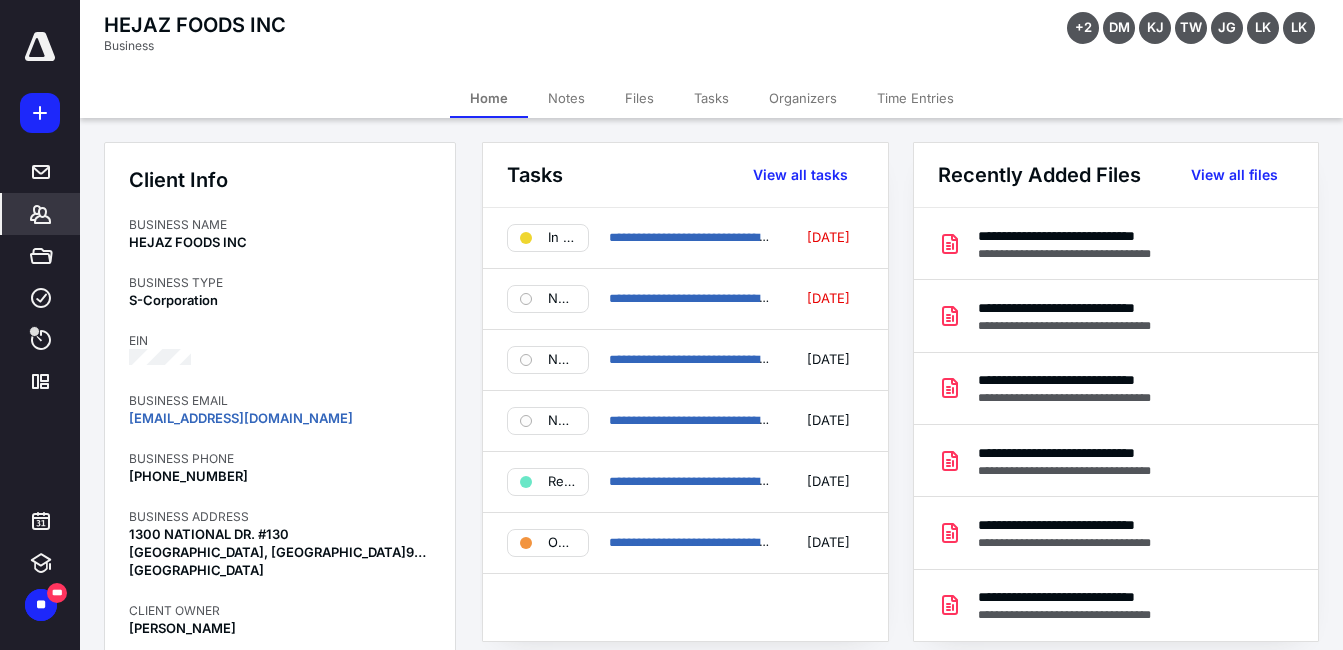 click on "Files" at bounding box center [639, 98] 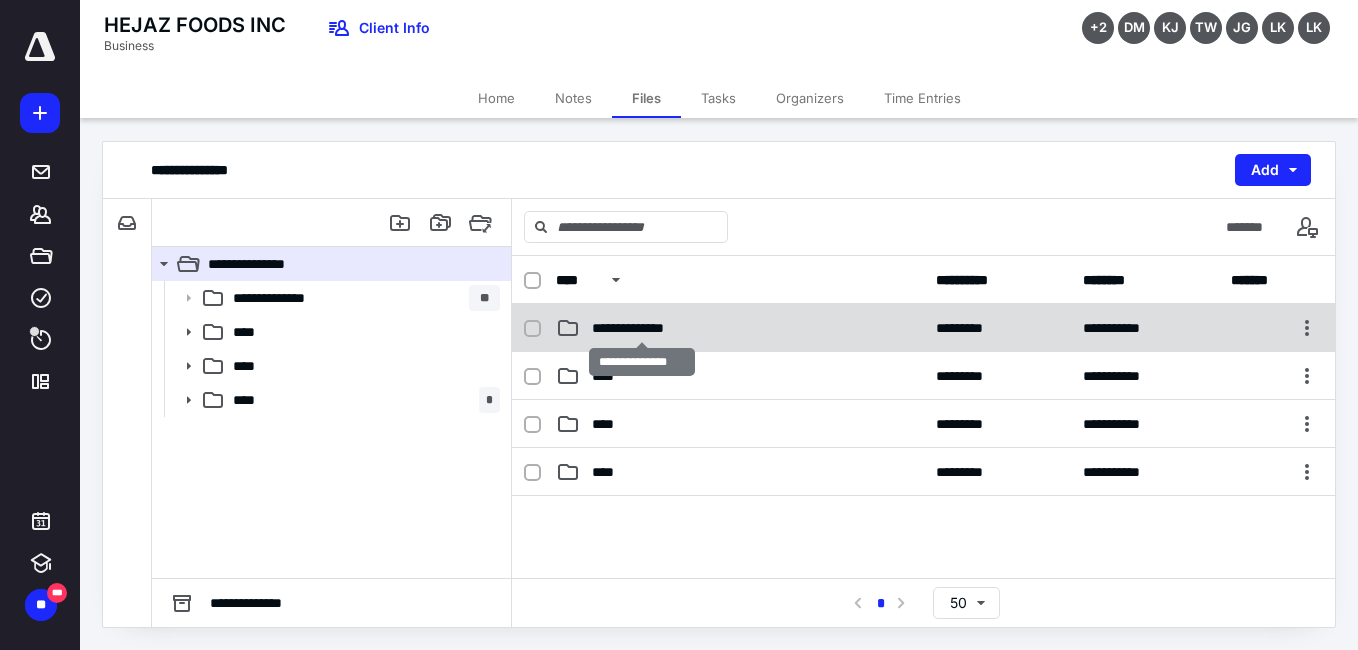 click on "**********" at bounding box center [641, 328] 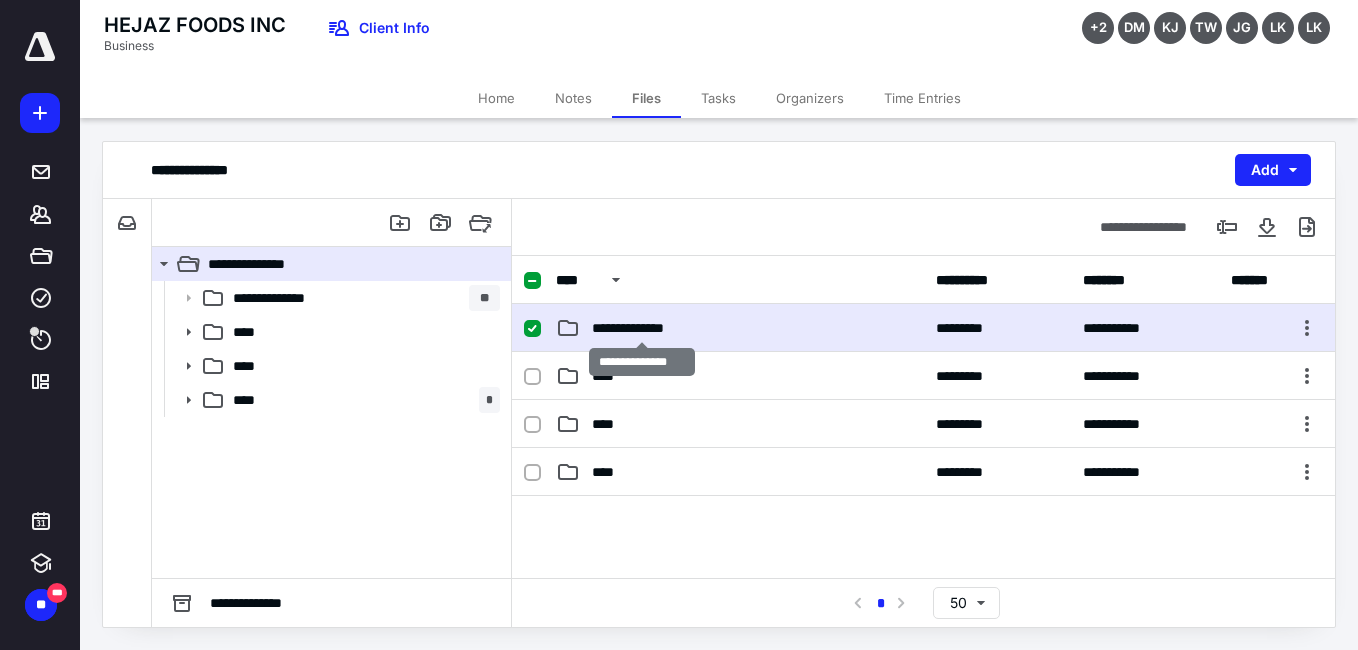 click on "**********" at bounding box center (641, 328) 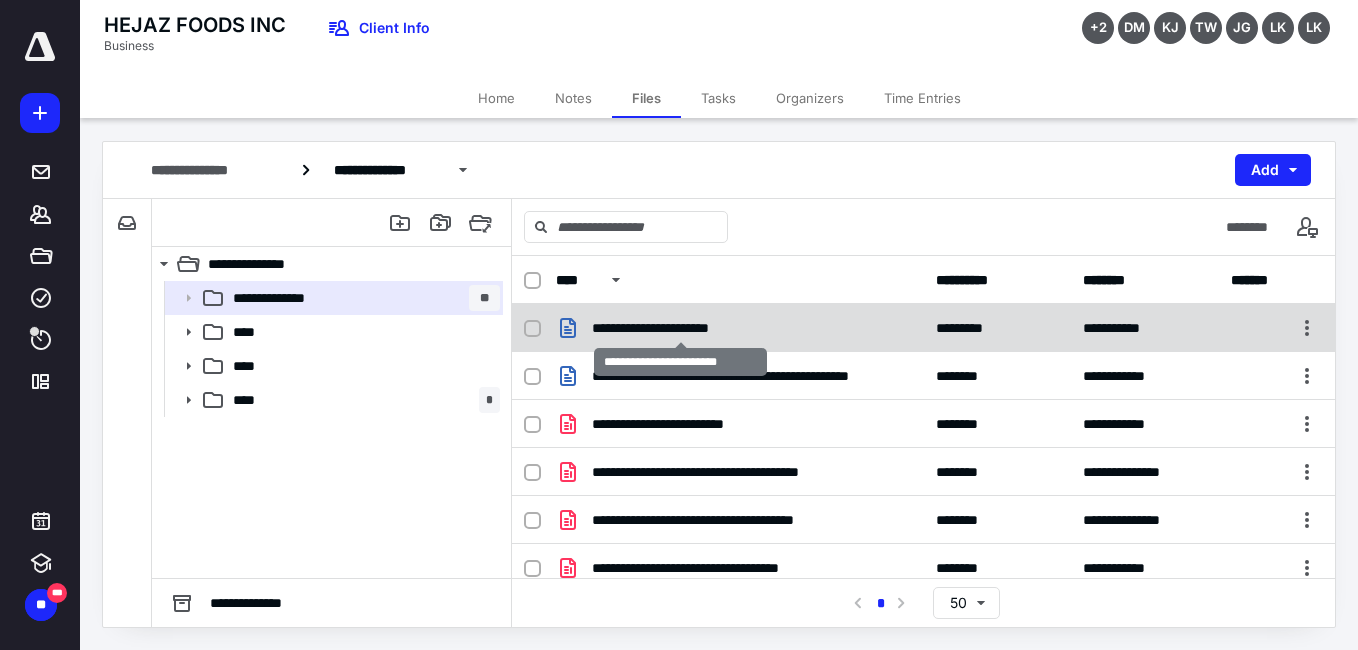click on "**********" at bounding box center [680, 328] 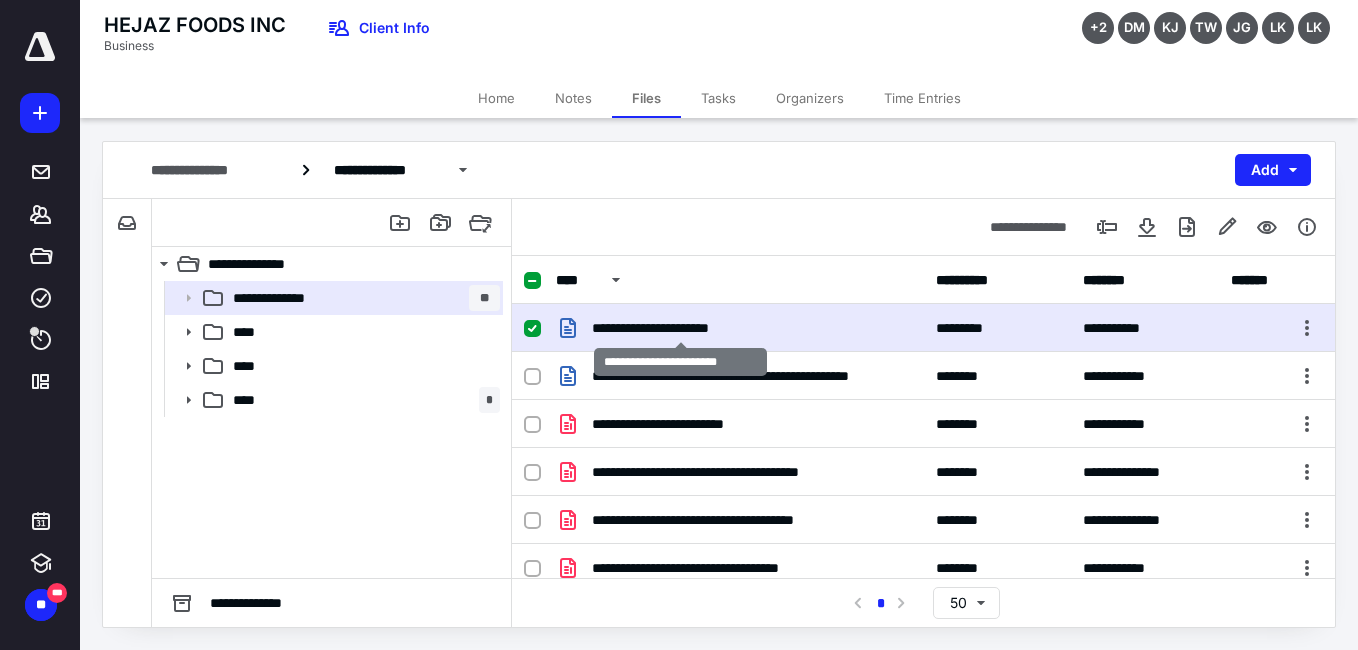 click on "**********" at bounding box center (680, 328) 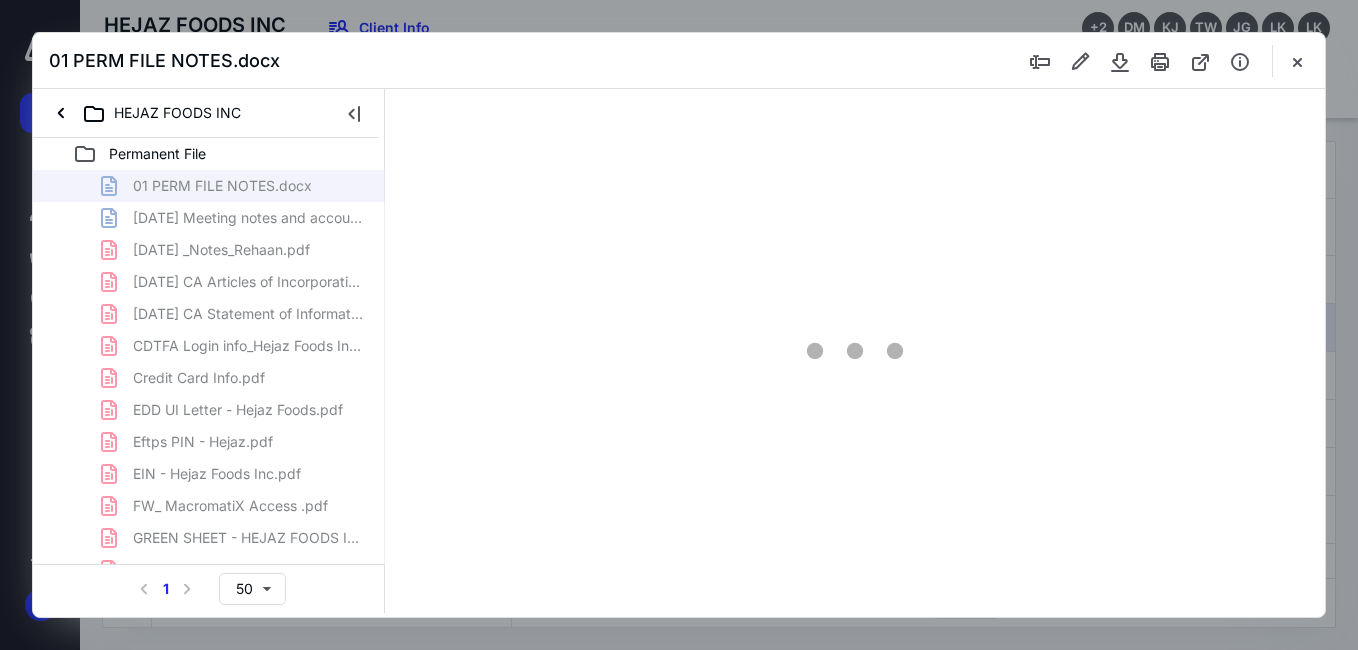 scroll, scrollTop: 0, scrollLeft: 0, axis: both 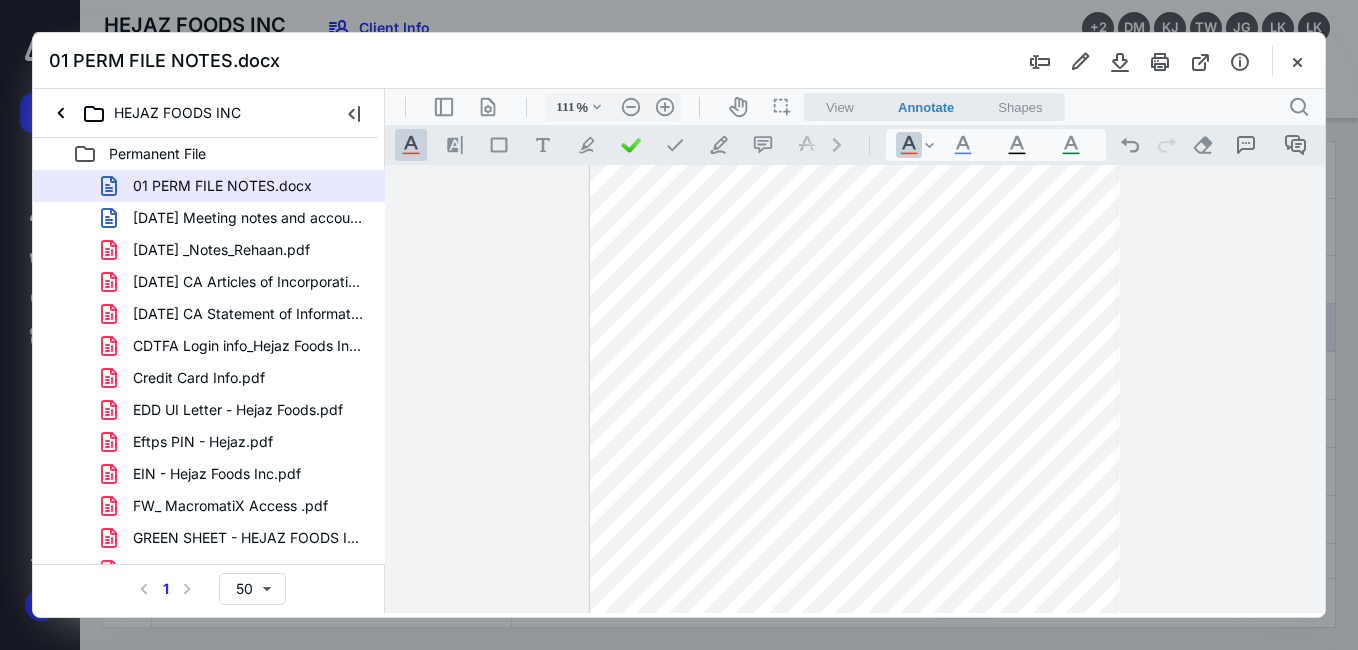 type on "136" 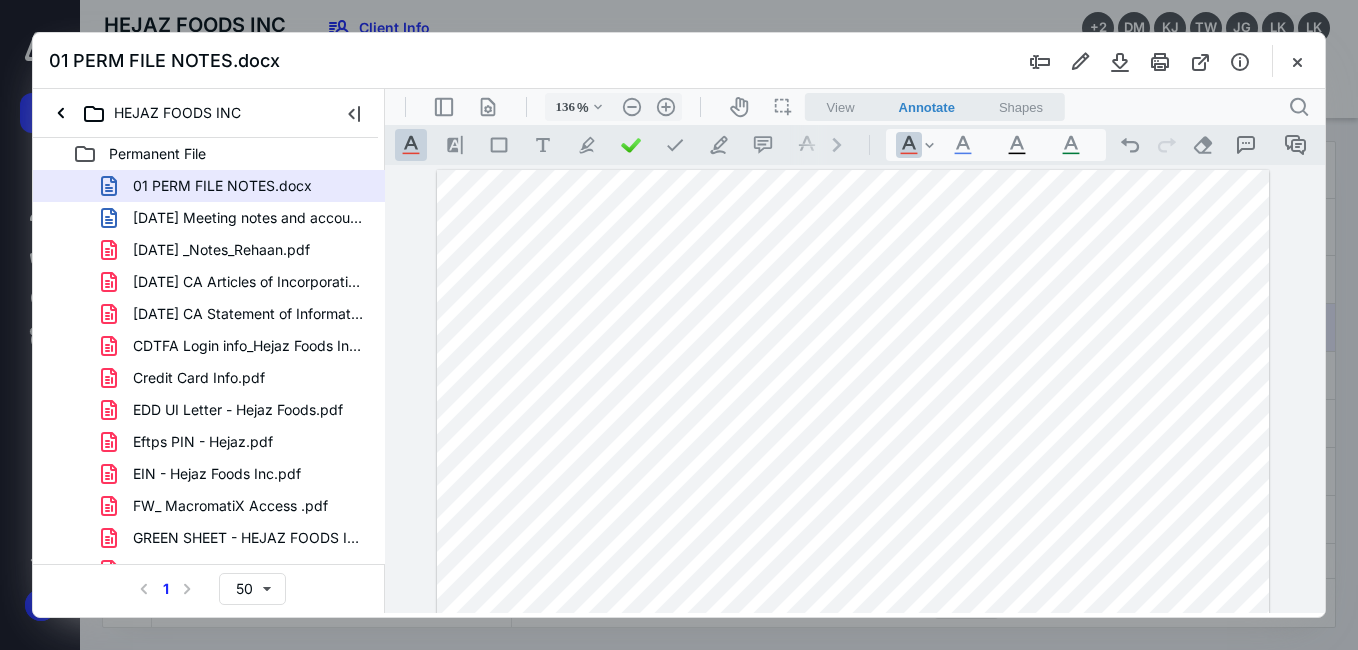 scroll, scrollTop: 104, scrollLeft: 0, axis: vertical 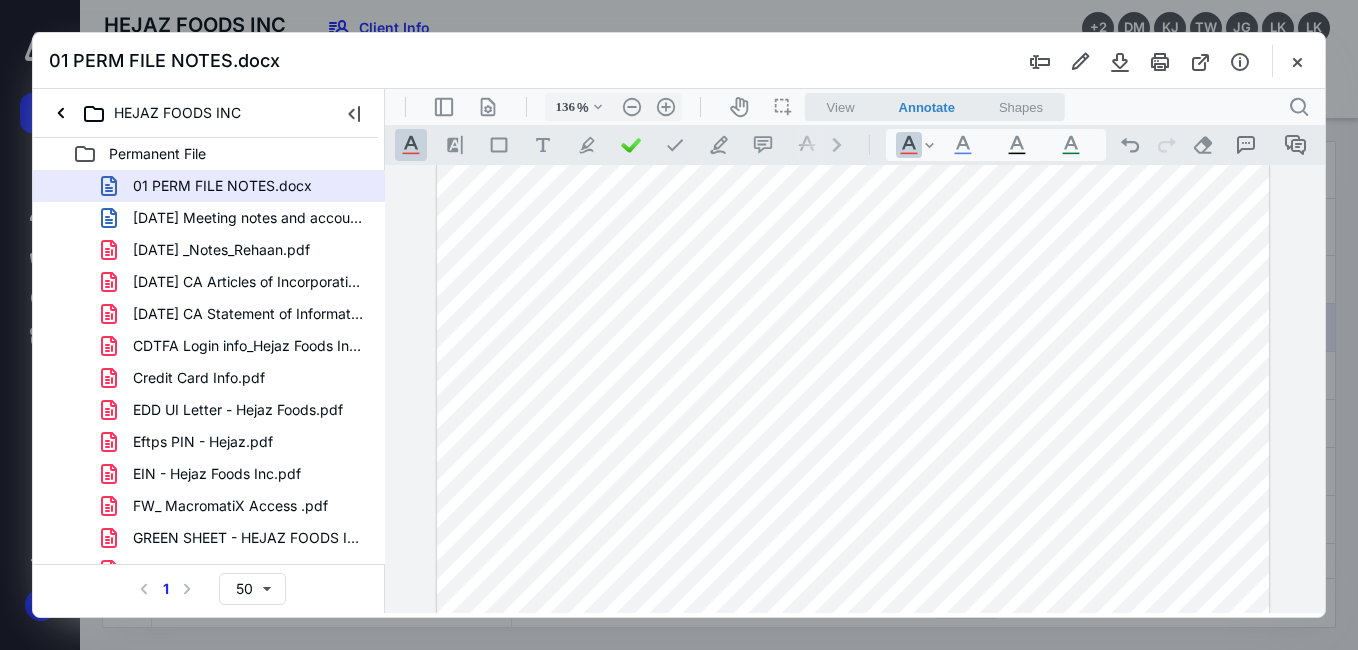 click at bounding box center (853, 604) 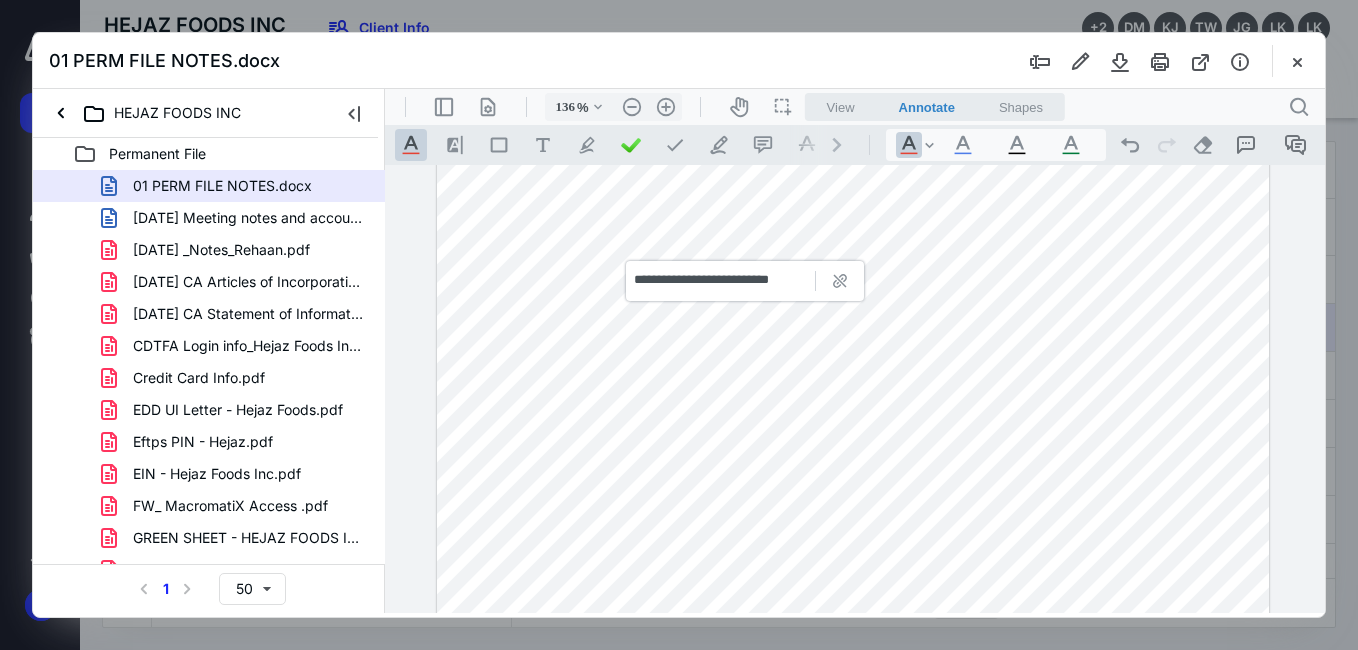 click at bounding box center [853, 604] 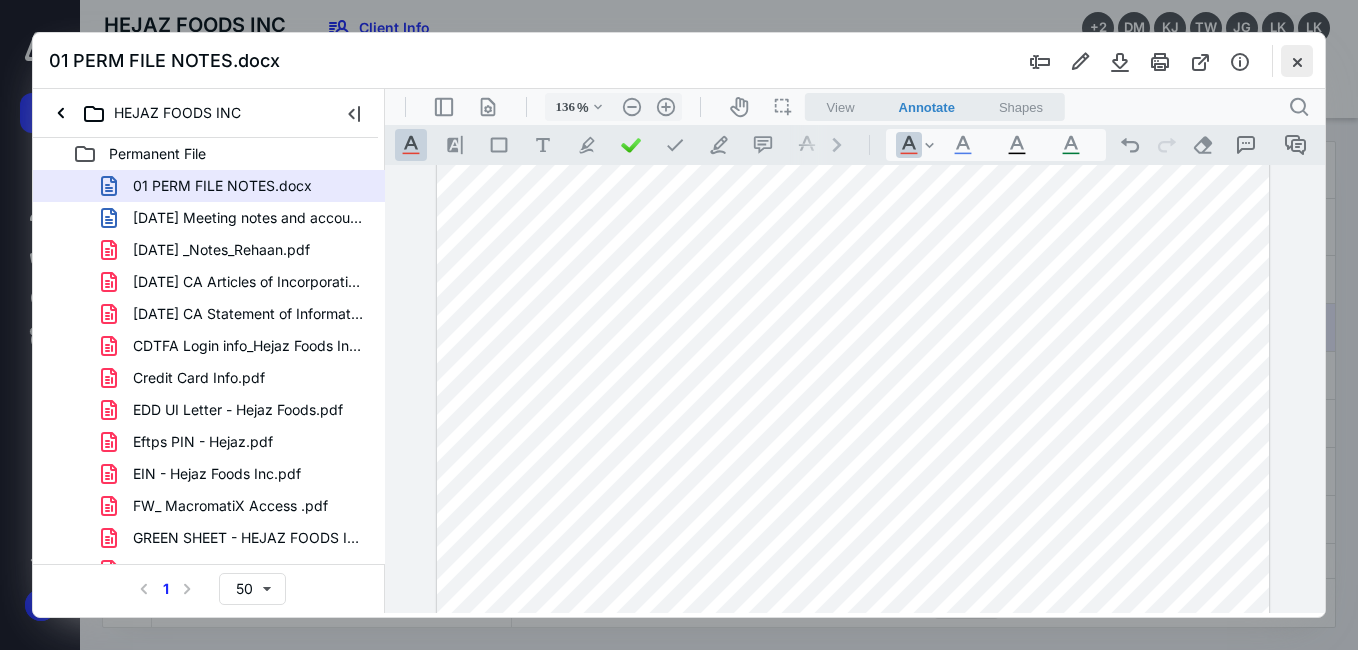 click at bounding box center [1297, 61] 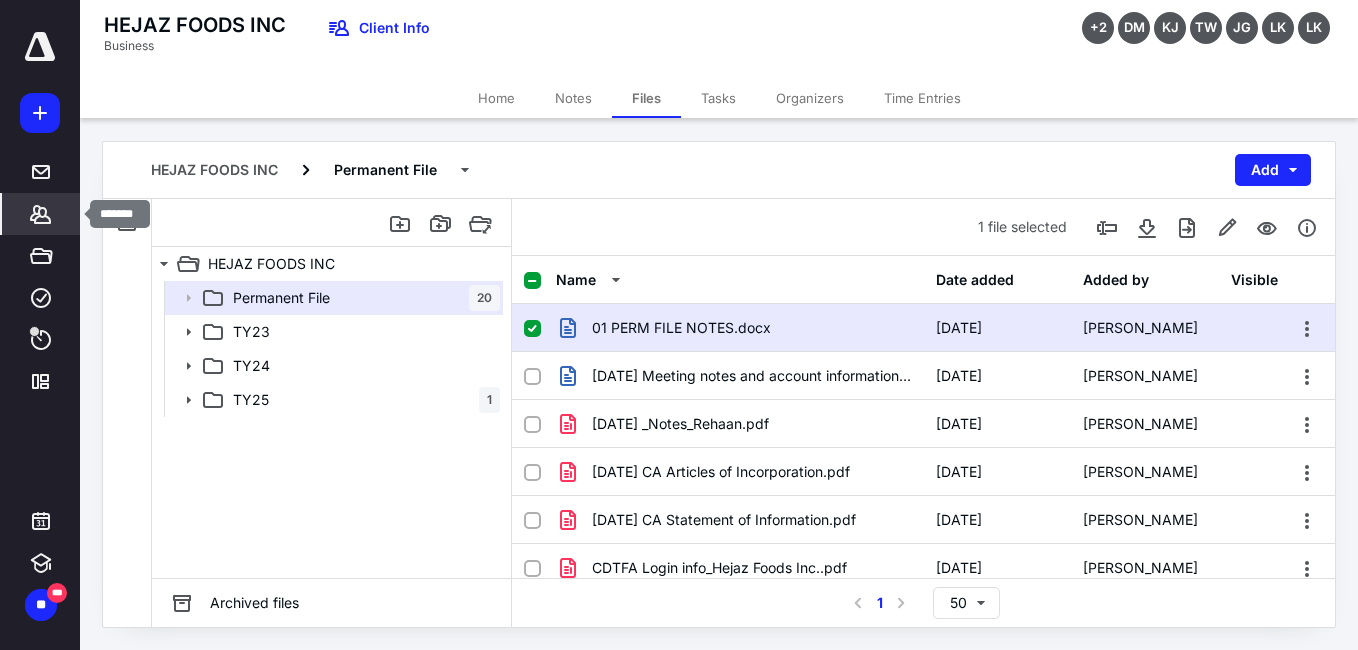 click 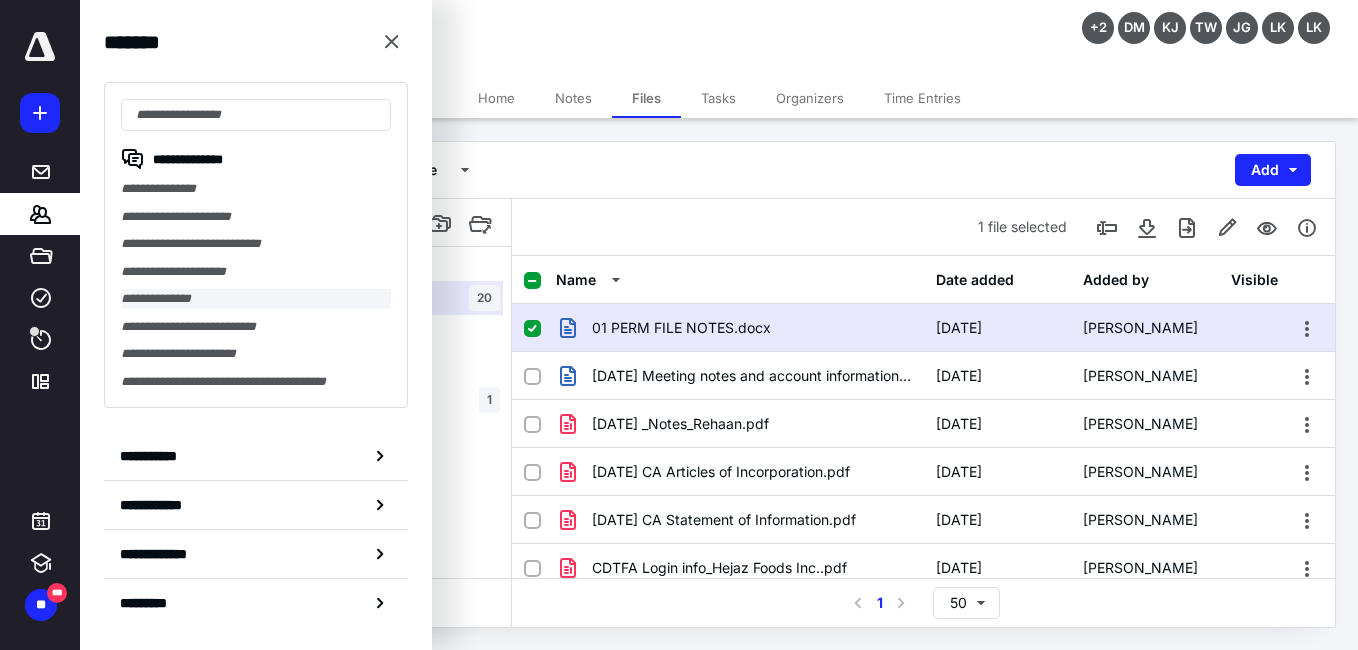 click on "**********" at bounding box center [256, 299] 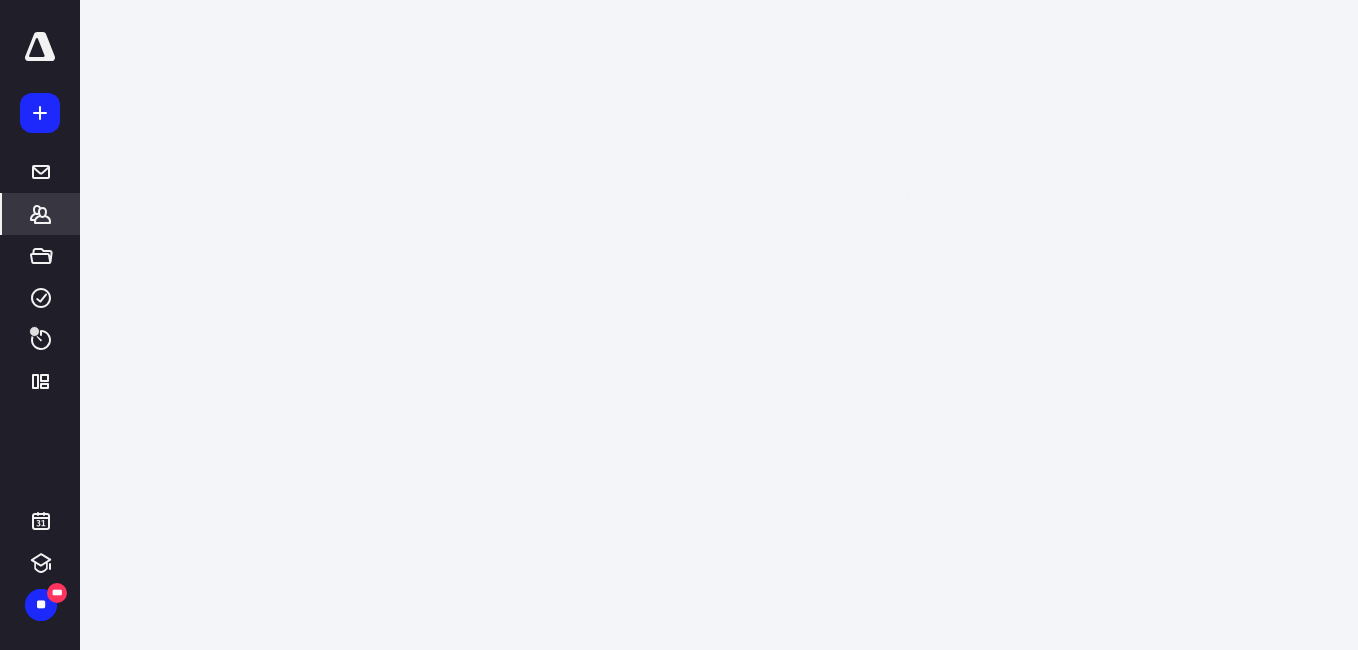 click on "**********" at bounding box center (679, 325) 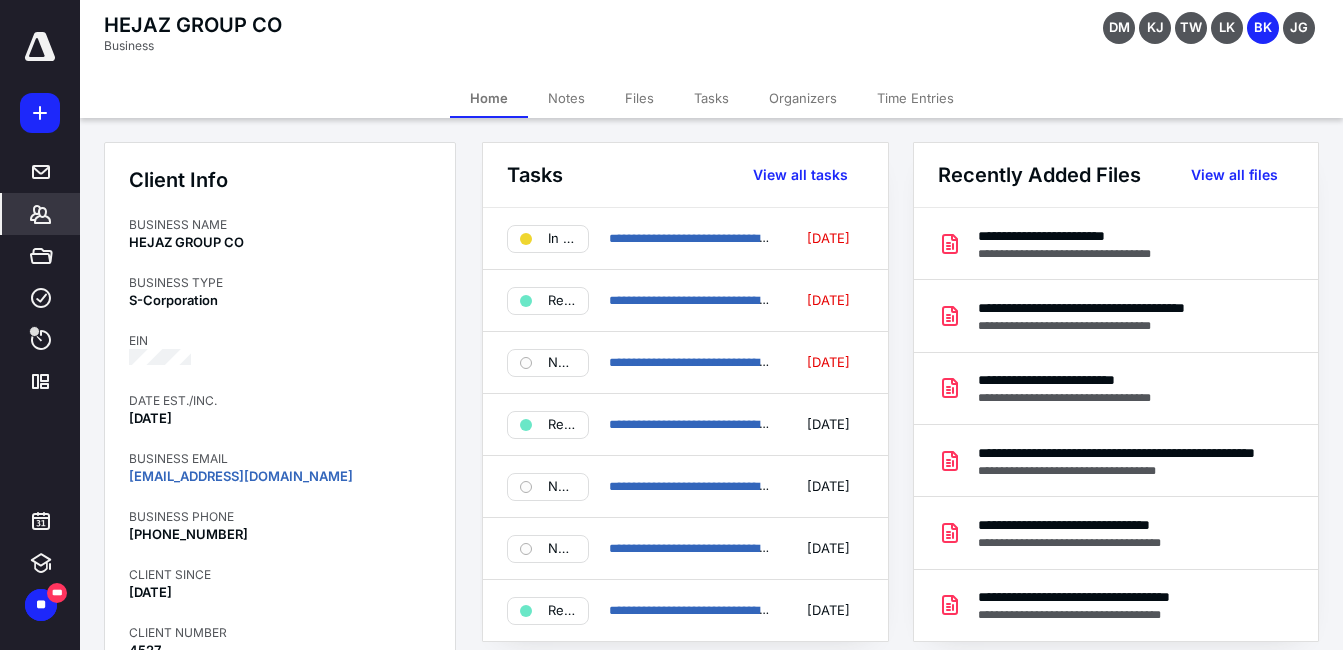 click on "Files" at bounding box center (639, 98) 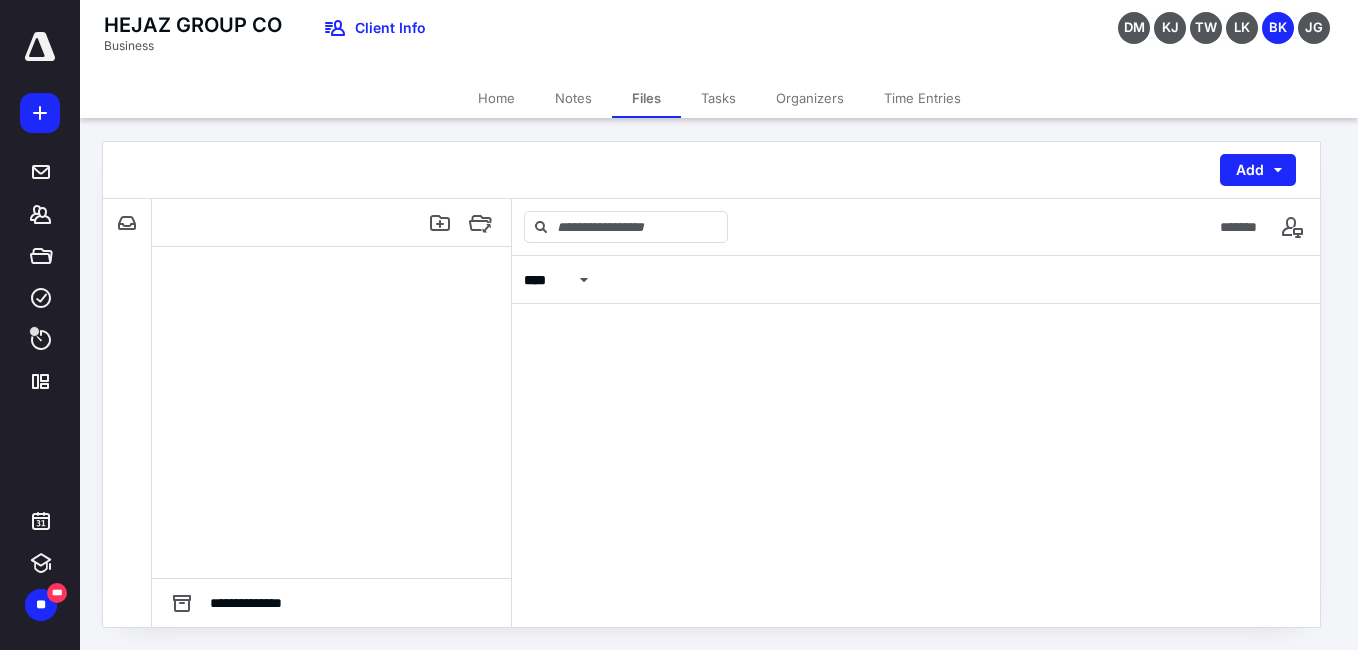 click on "Files" at bounding box center [646, 98] 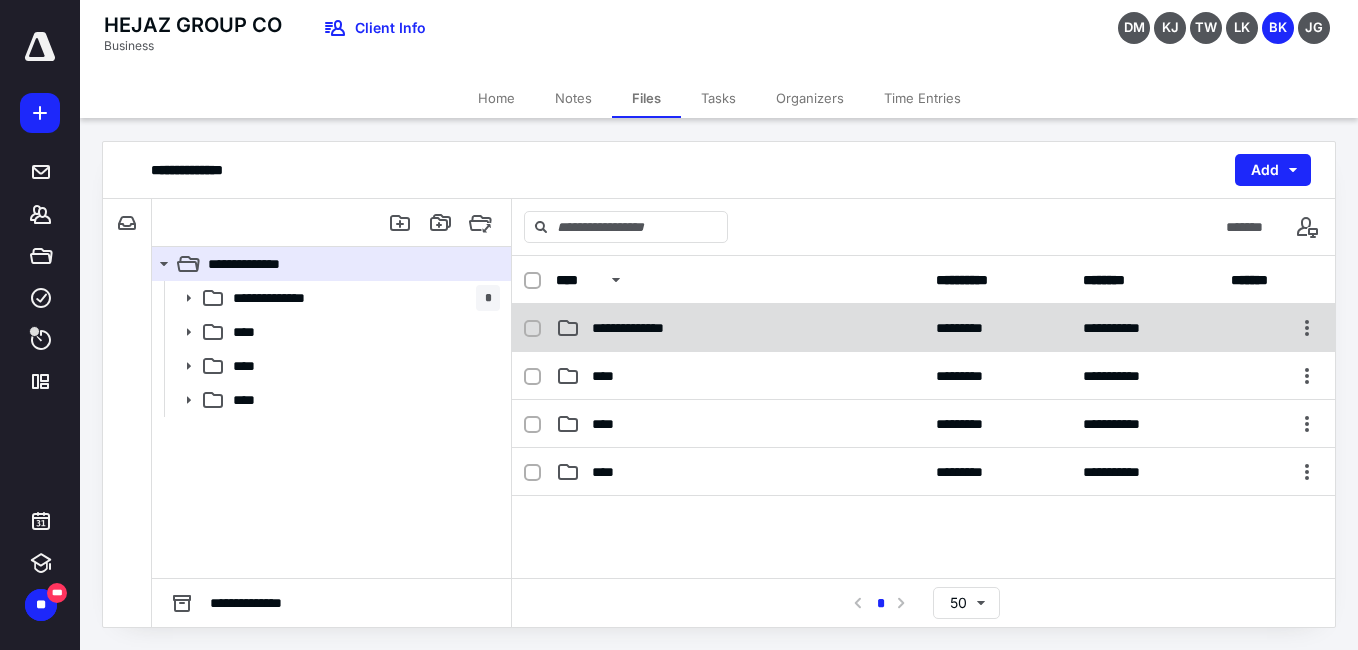 click on "**********" at bounding box center [641, 328] 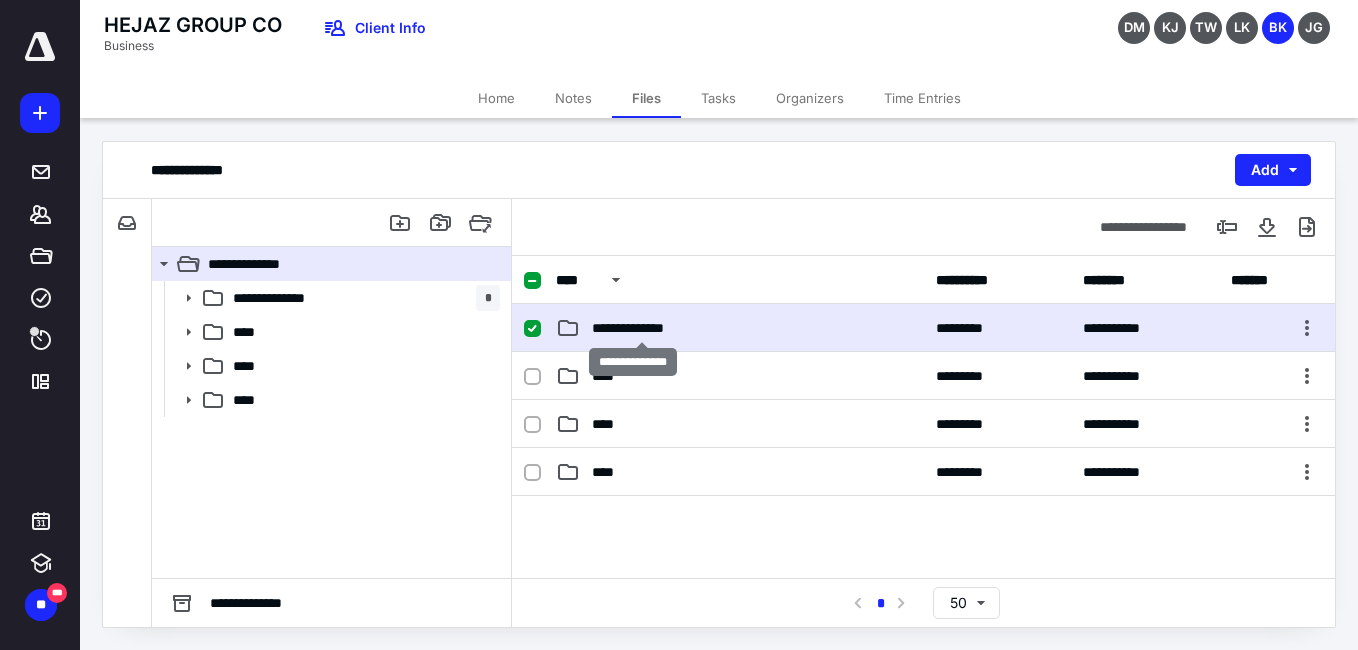 click on "**********" at bounding box center (641, 328) 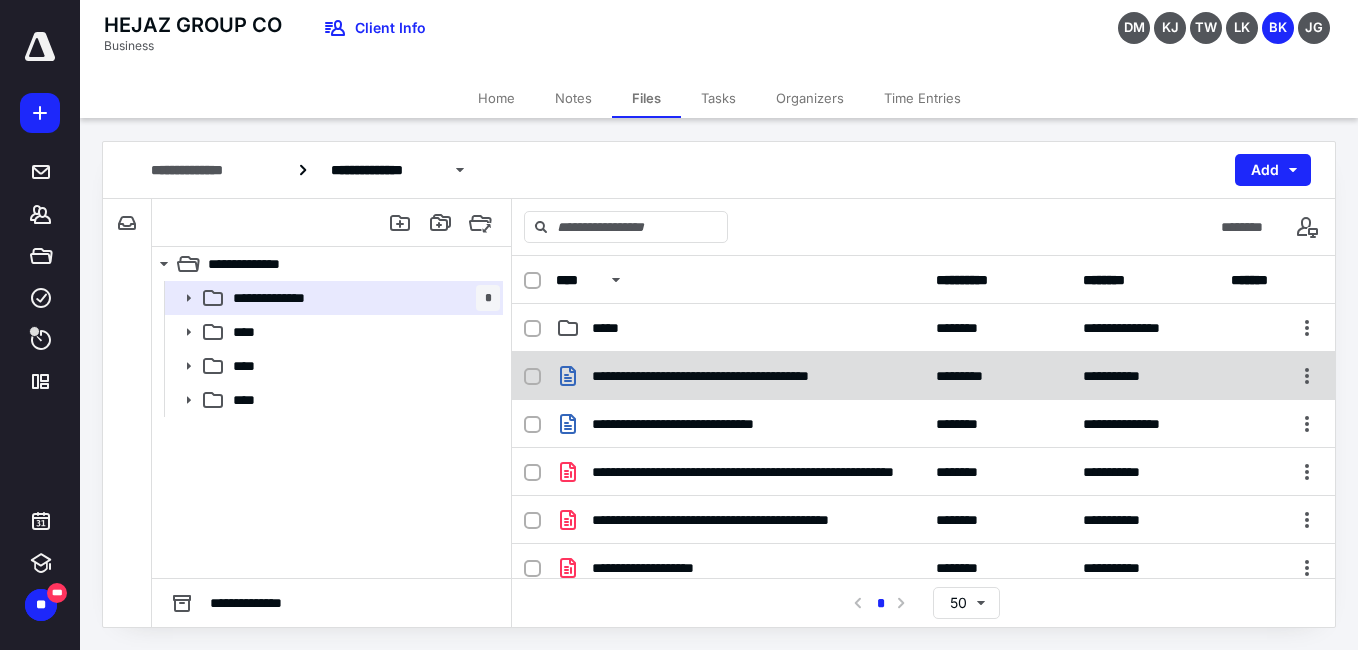 click on "**********" at bounding box center (740, 376) 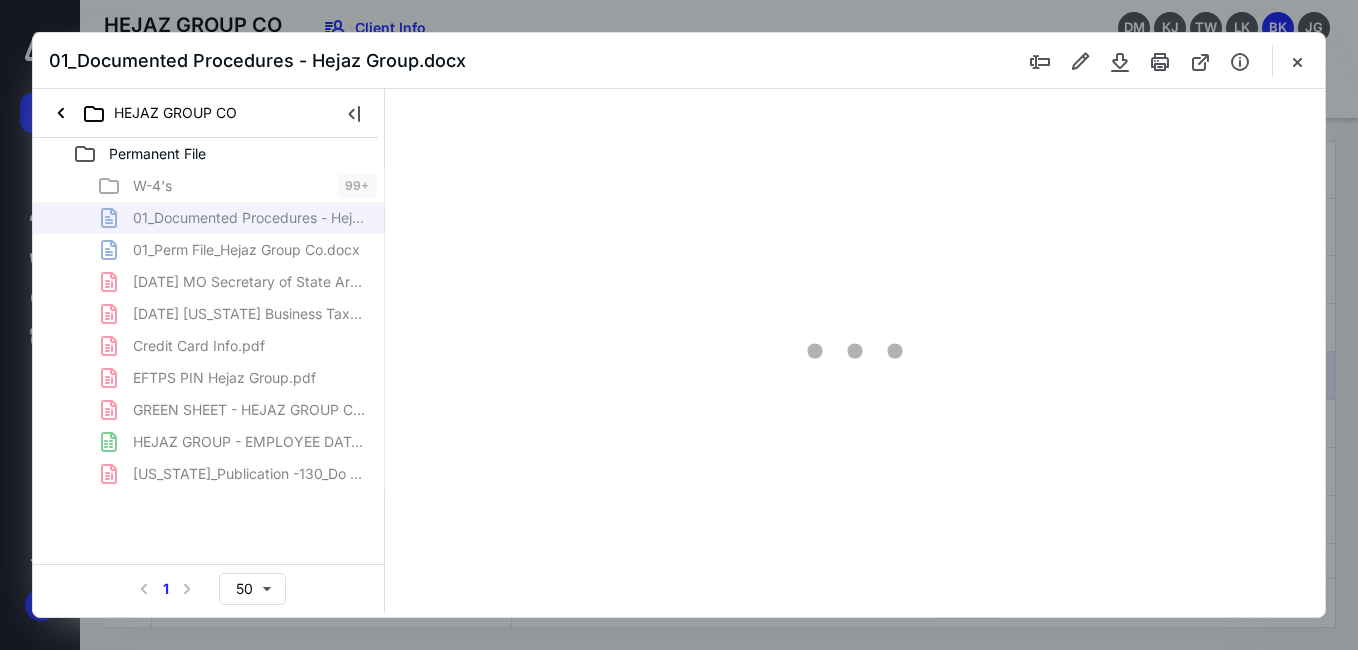 scroll, scrollTop: 0, scrollLeft: 0, axis: both 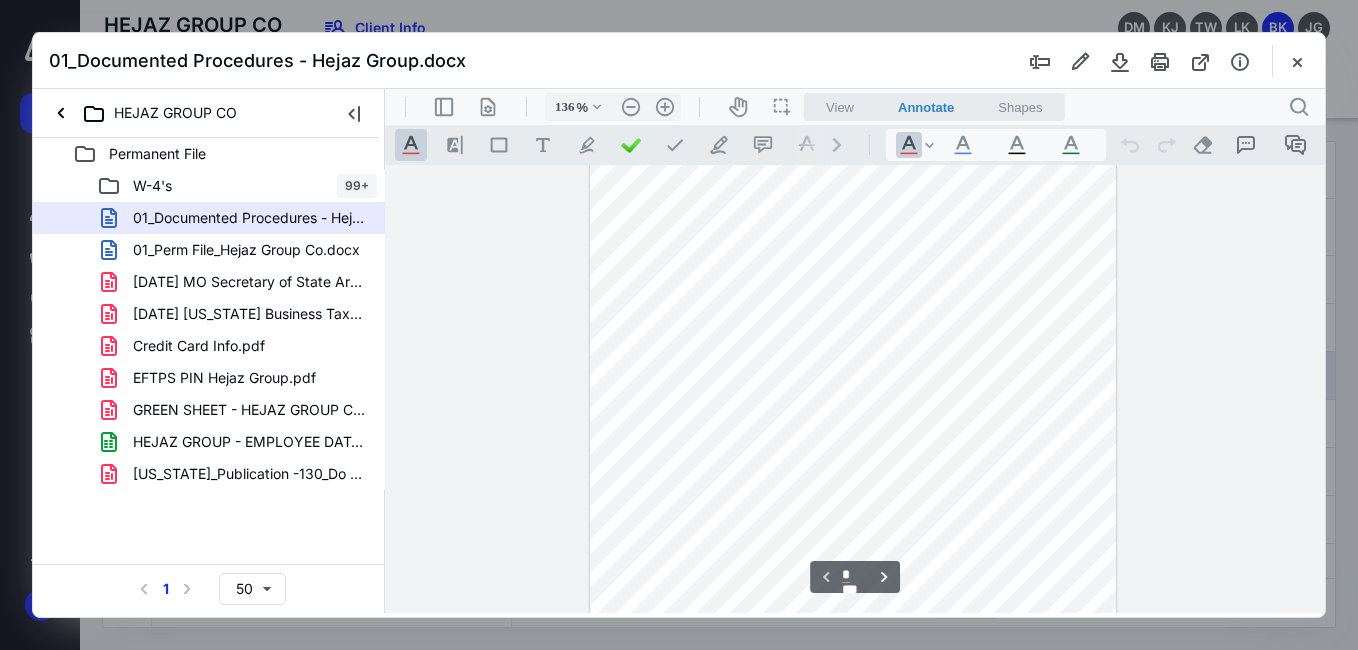 type on "161" 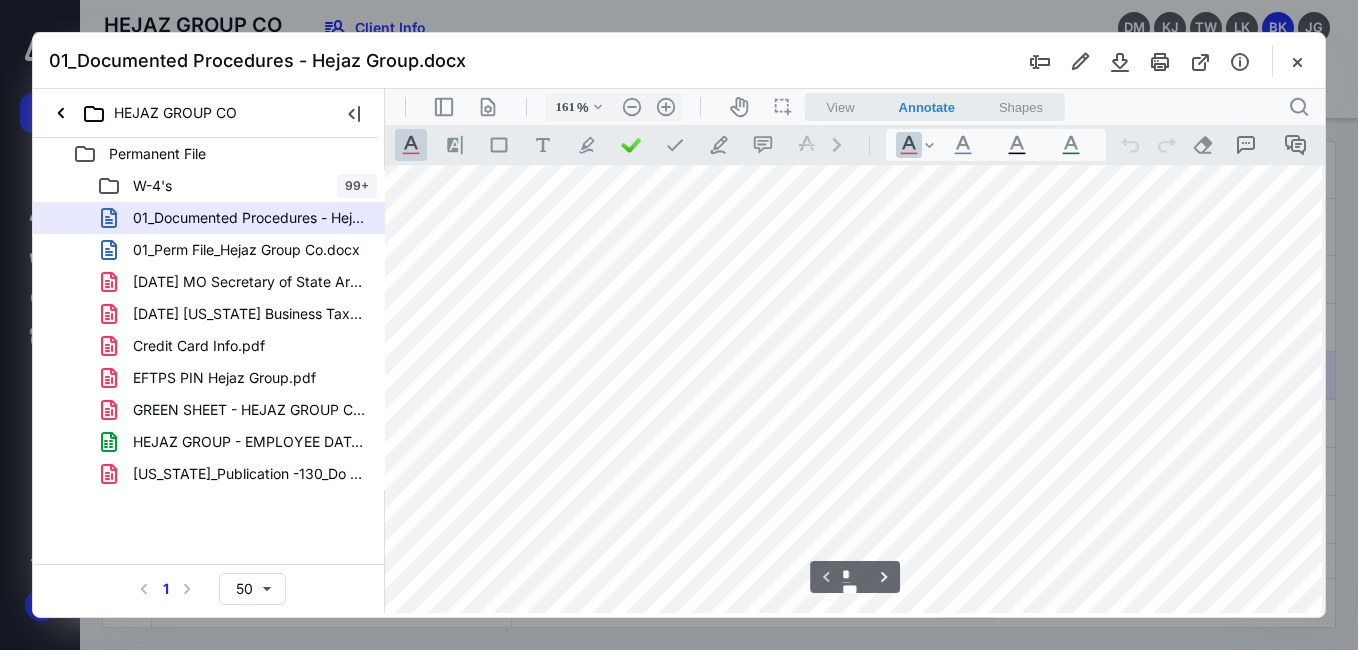 scroll, scrollTop: 713, scrollLeft: 33, axis: both 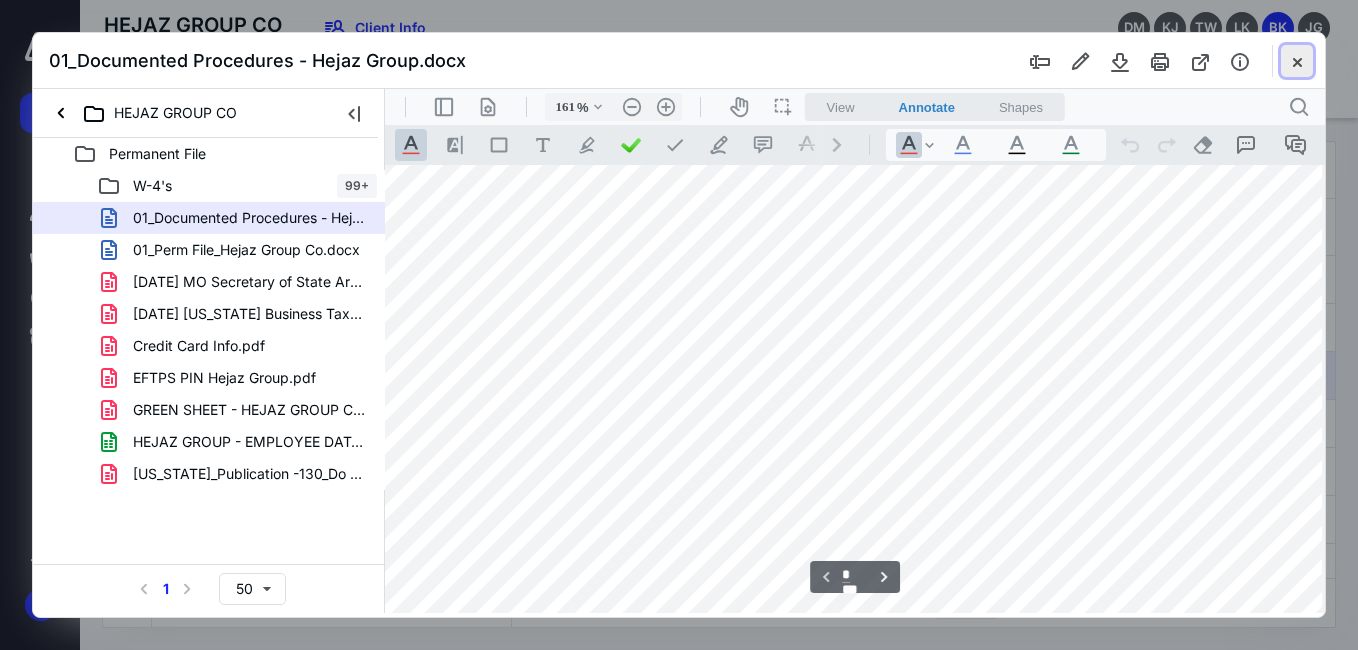click at bounding box center (1297, 61) 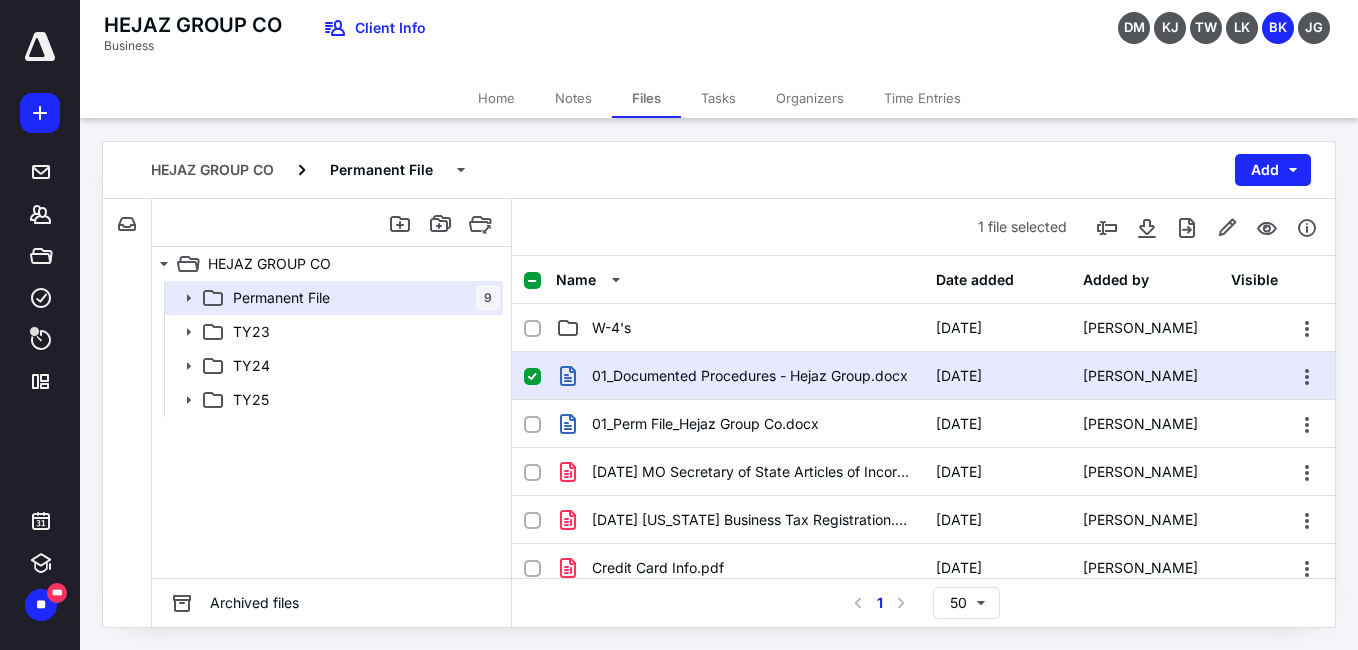 click on "01_Documented Procedures - Hejaz Group.docx" at bounding box center (740, 376) 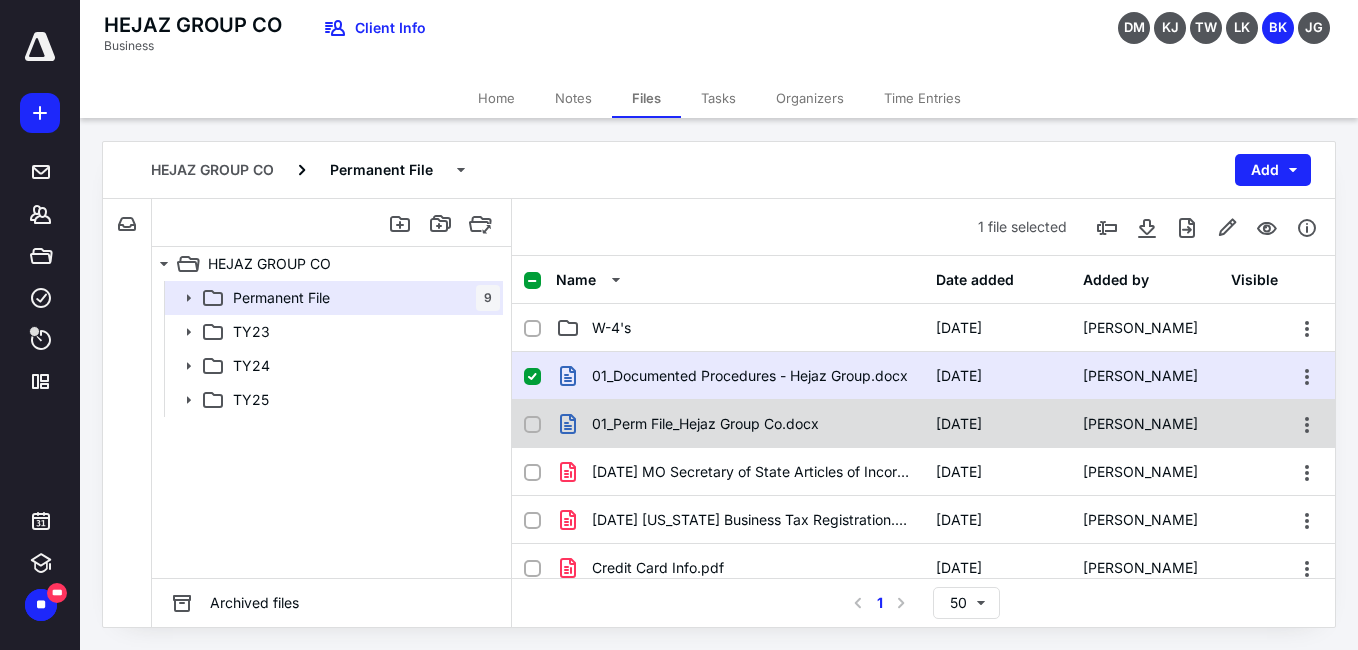click on "01_Perm File_Hejaz Group Co.docx" at bounding box center [705, 424] 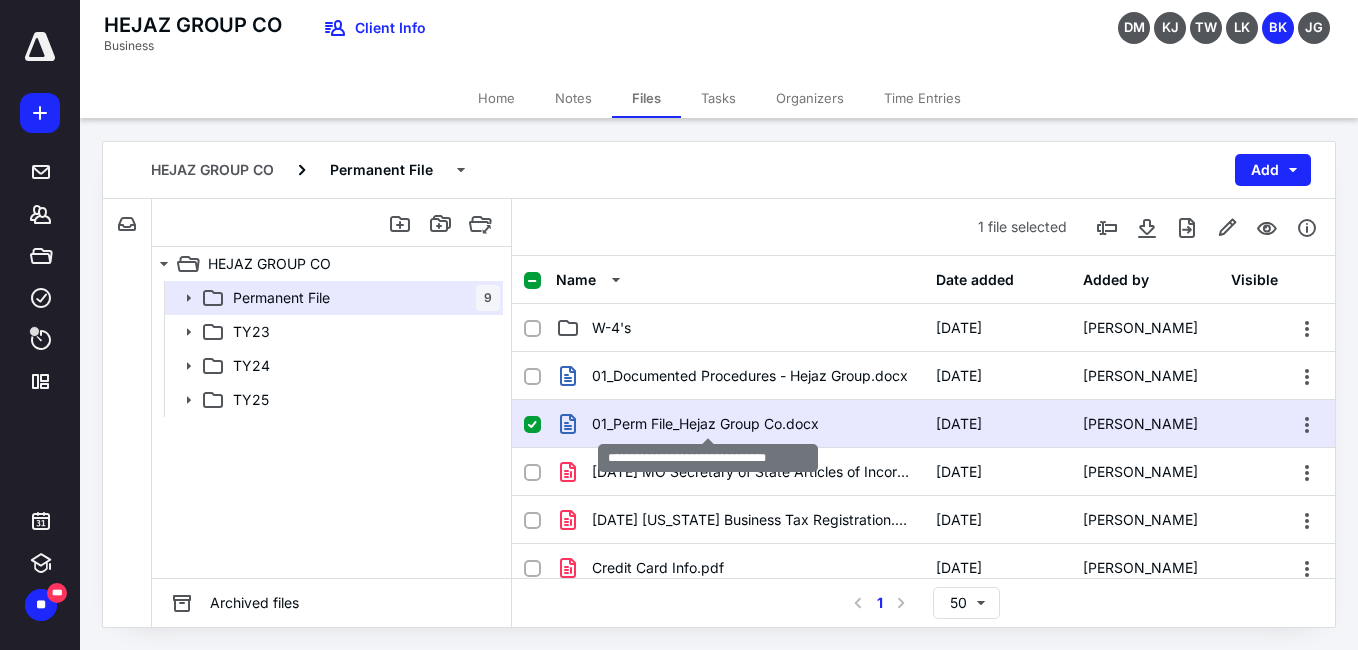 click on "01_Perm File_Hejaz Group Co.docx" at bounding box center [705, 424] 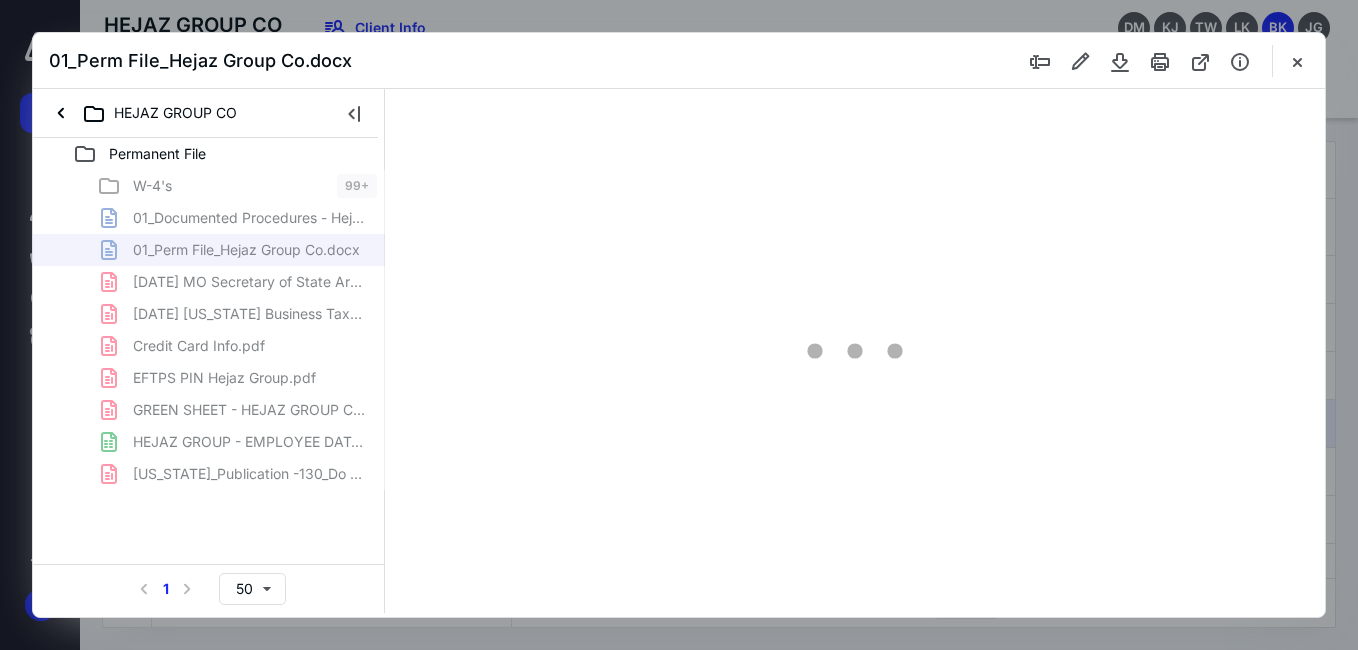 scroll, scrollTop: 0, scrollLeft: 0, axis: both 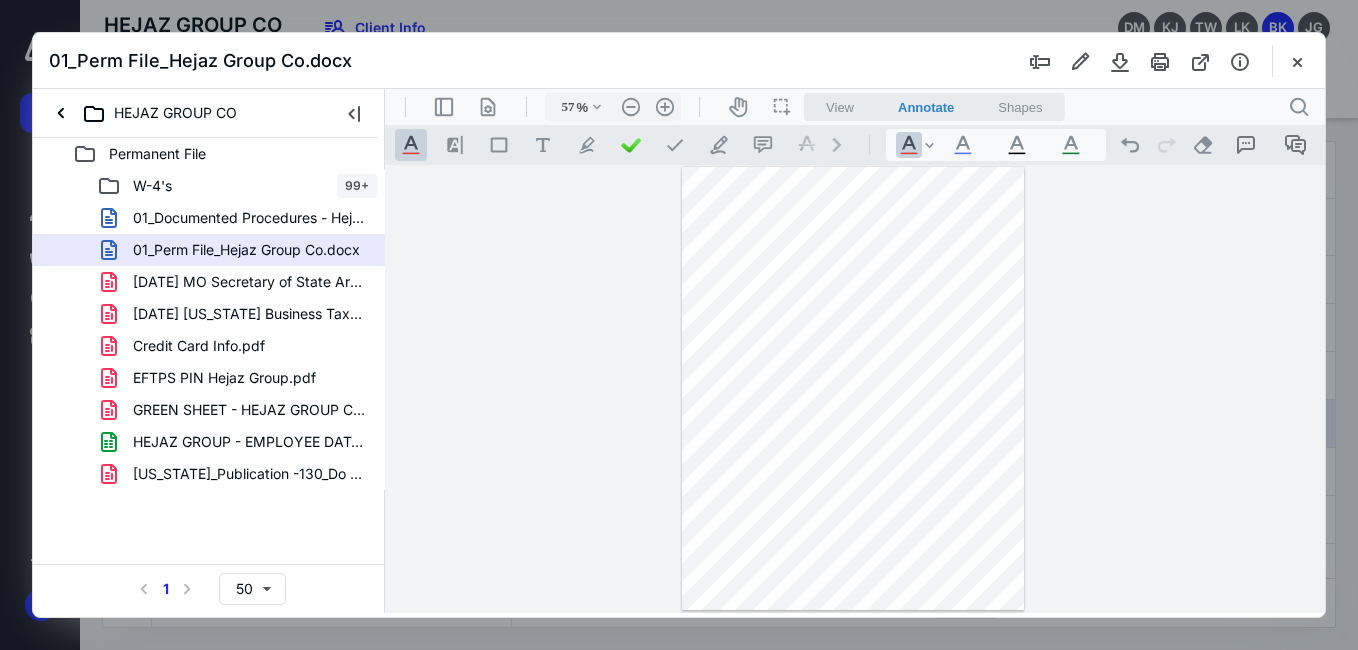 drag, startPoint x: 669, startPoint y: 333, endPoint x: 797, endPoint y: 321, distance: 128.56126 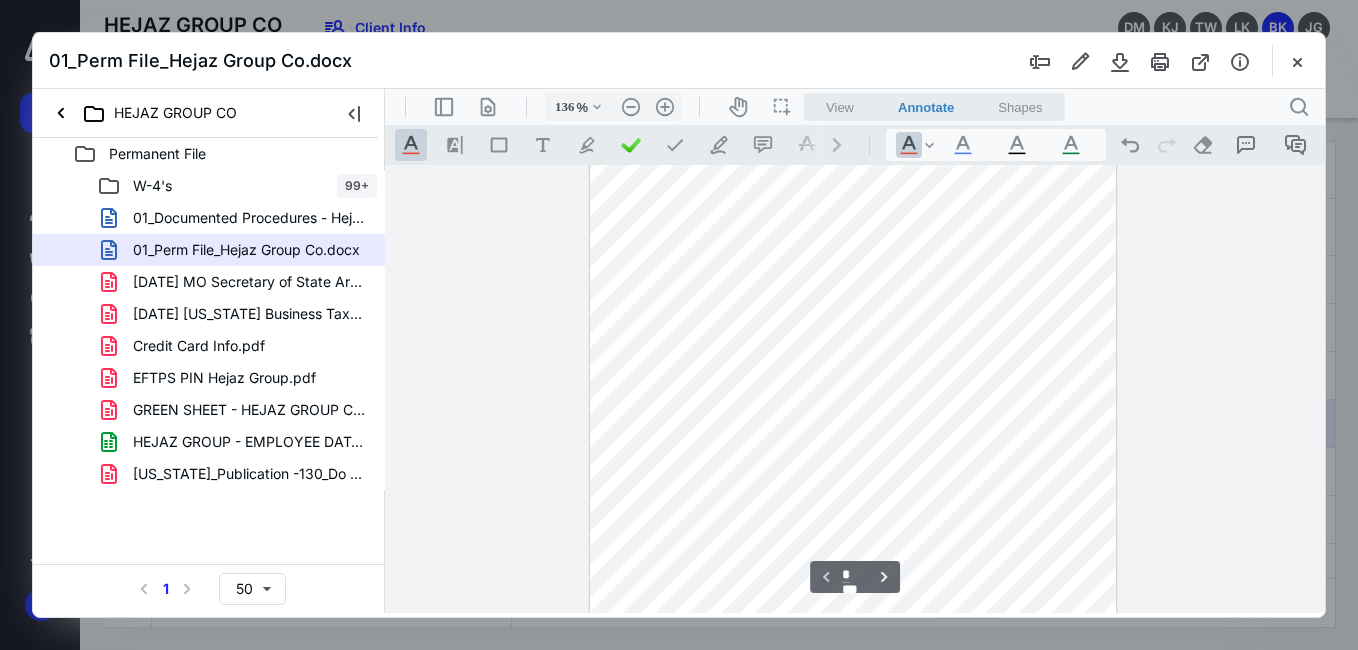 scroll, scrollTop: 224, scrollLeft: 0, axis: vertical 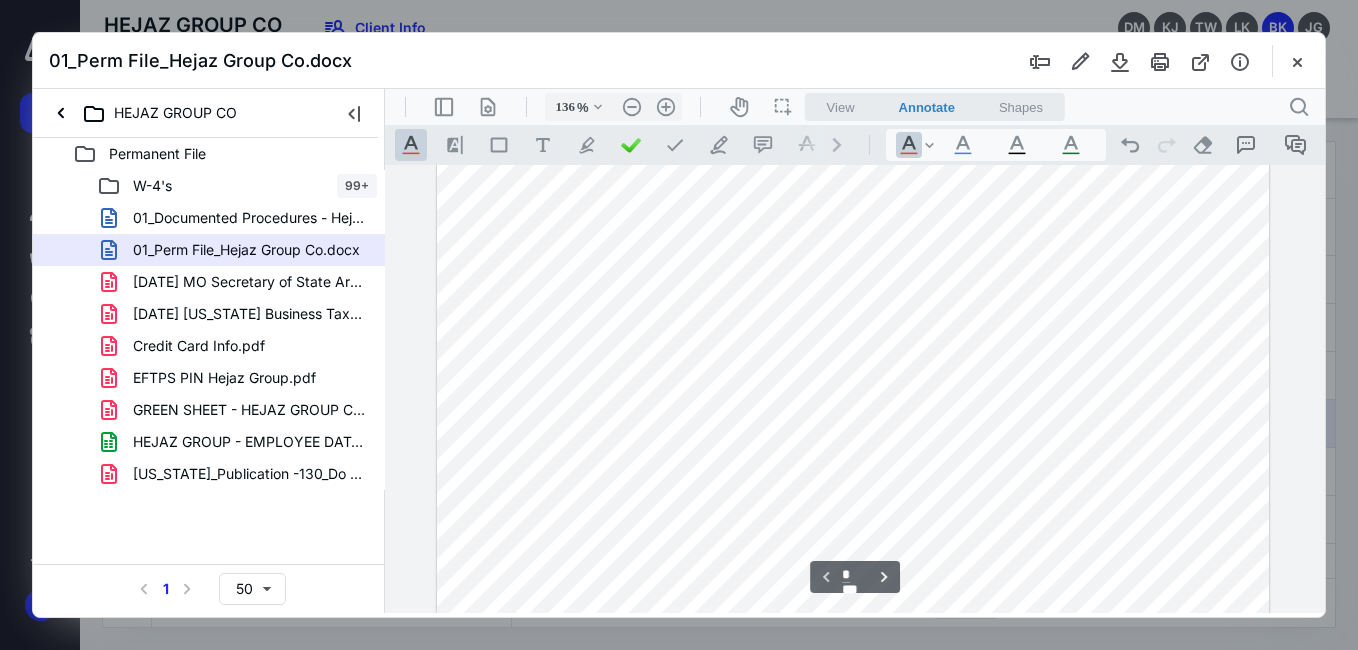 type on "161" 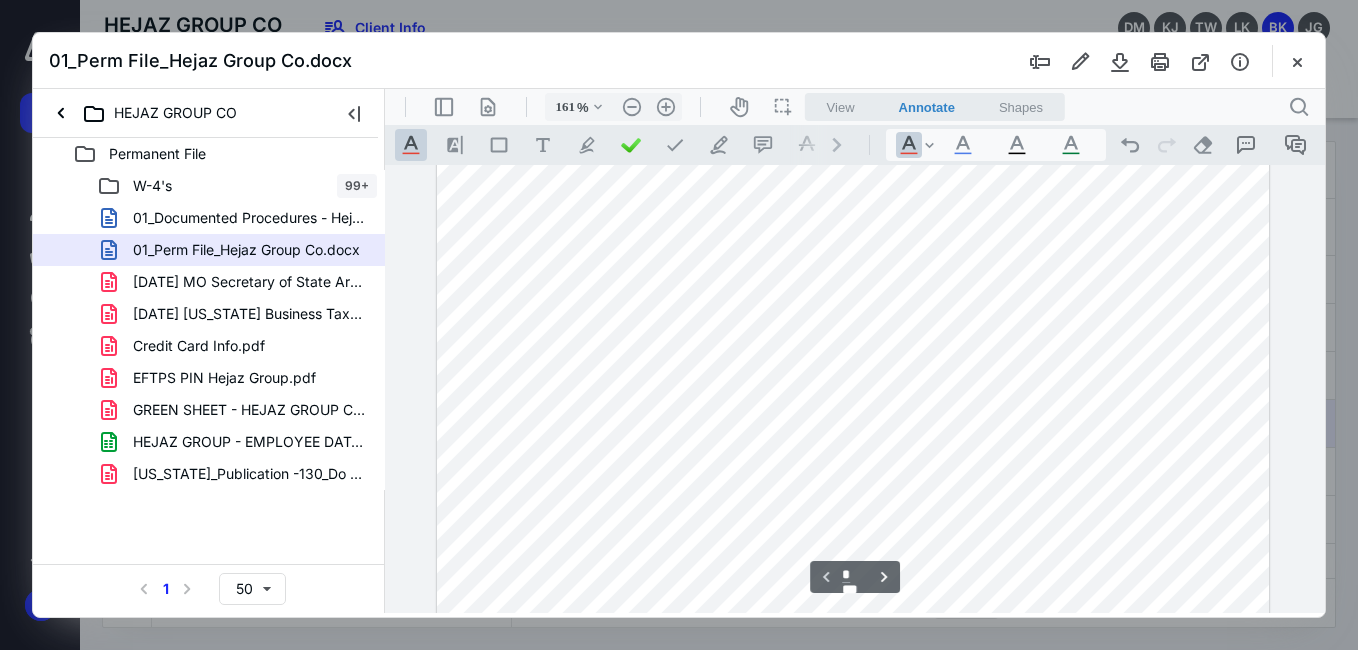 scroll, scrollTop: 294, scrollLeft: 30, axis: both 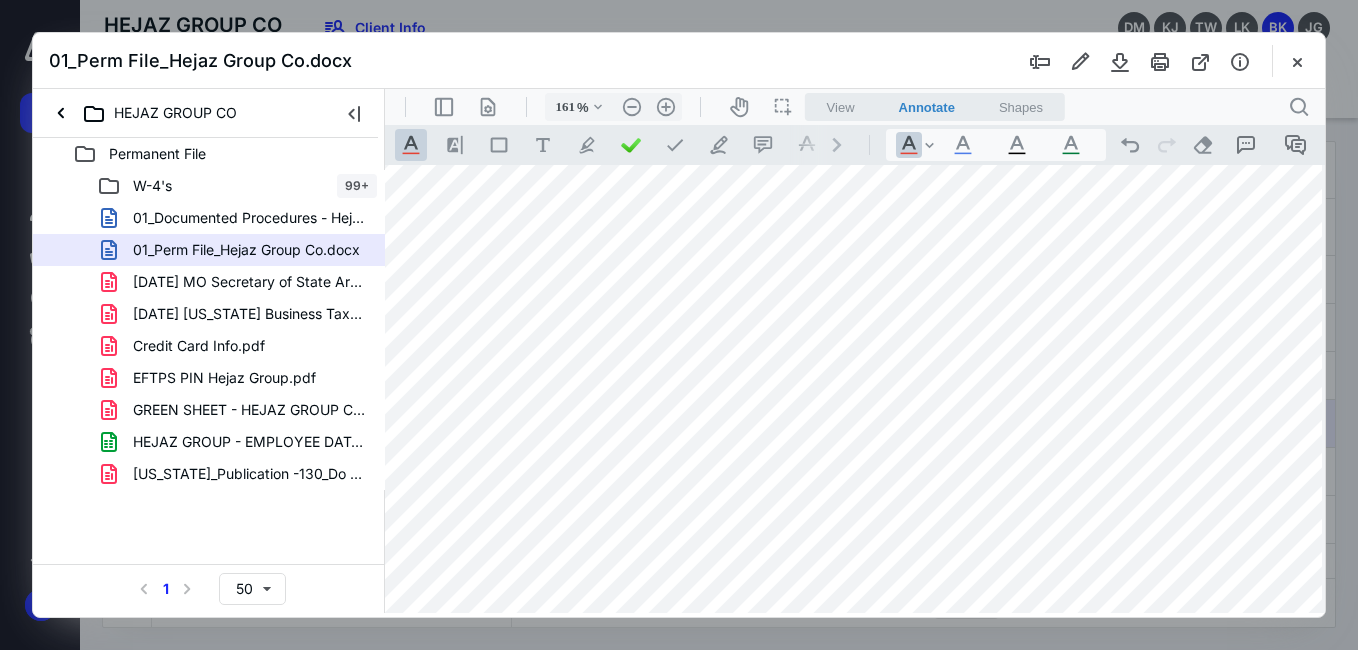click at bounding box center [853, 514] 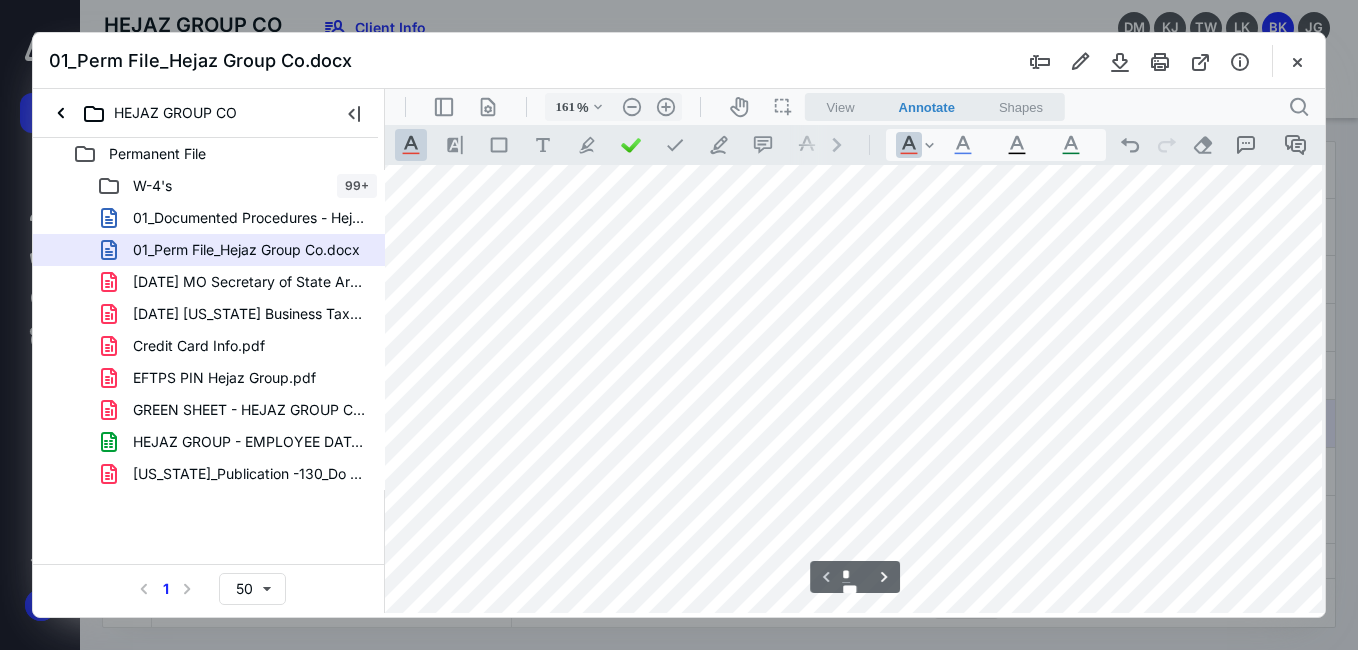 scroll, scrollTop: 127, scrollLeft: 30, axis: both 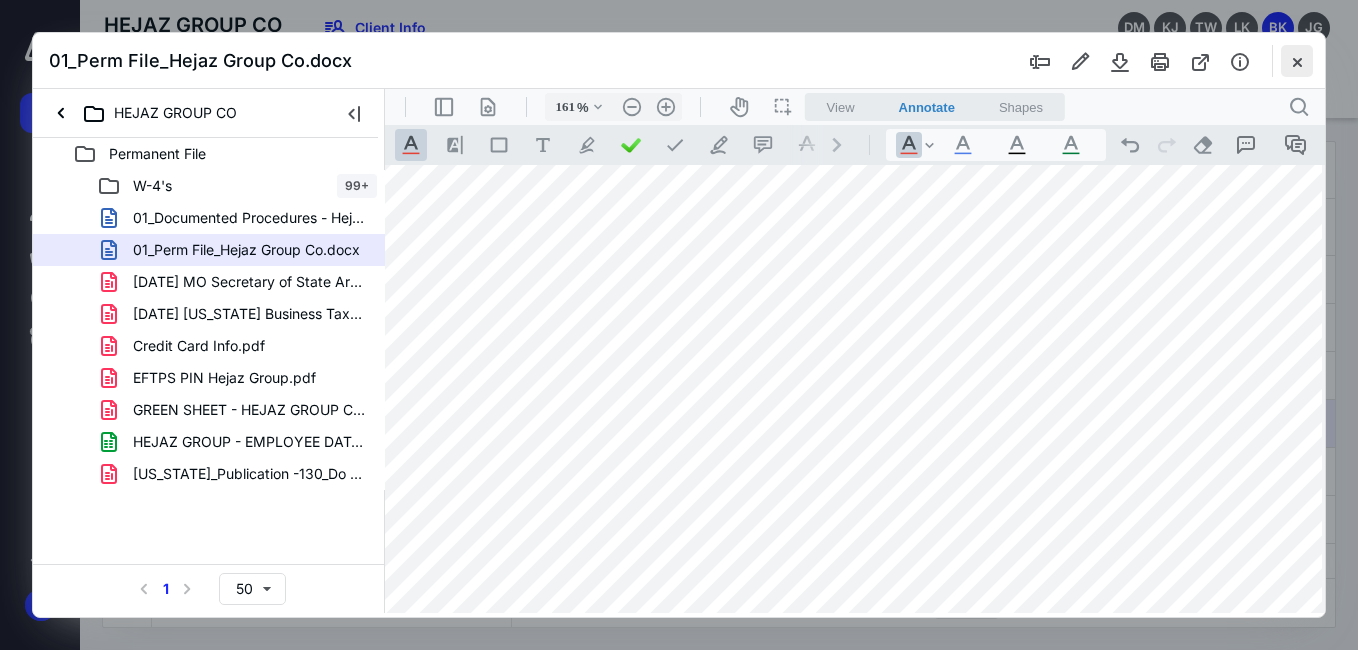 click at bounding box center [1297, 61] 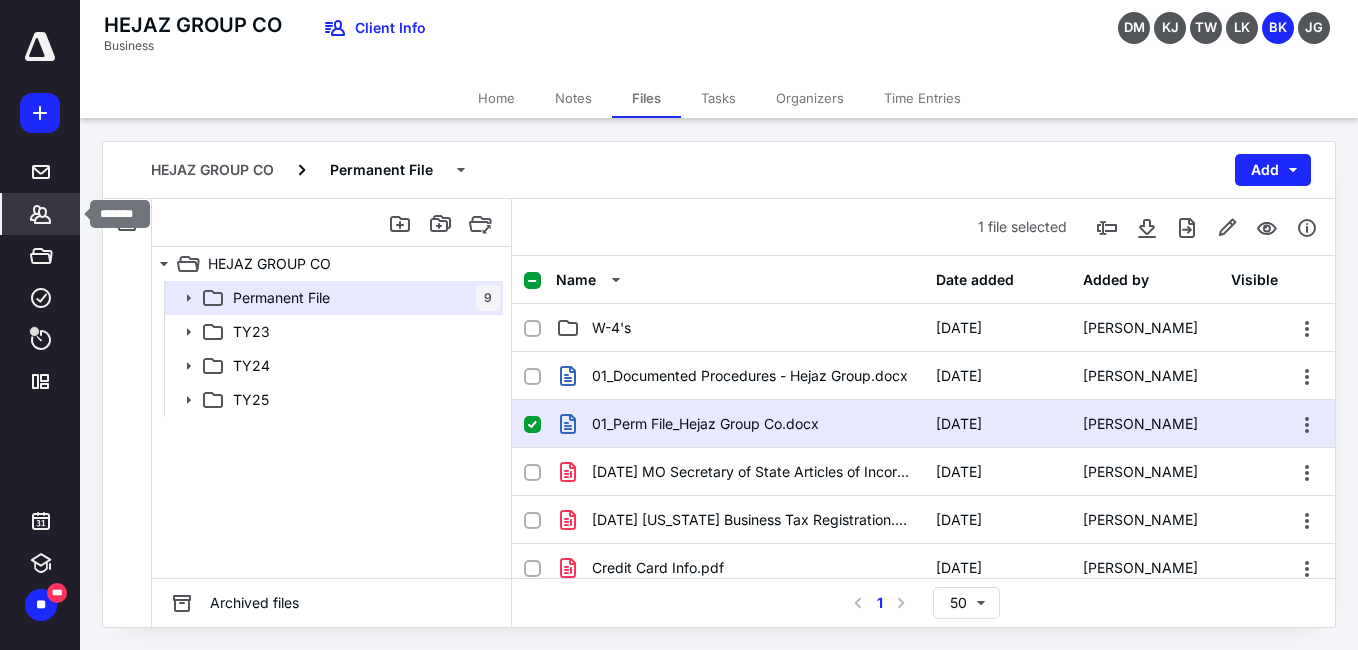 click on "*******" at bounding box center (41, 214) 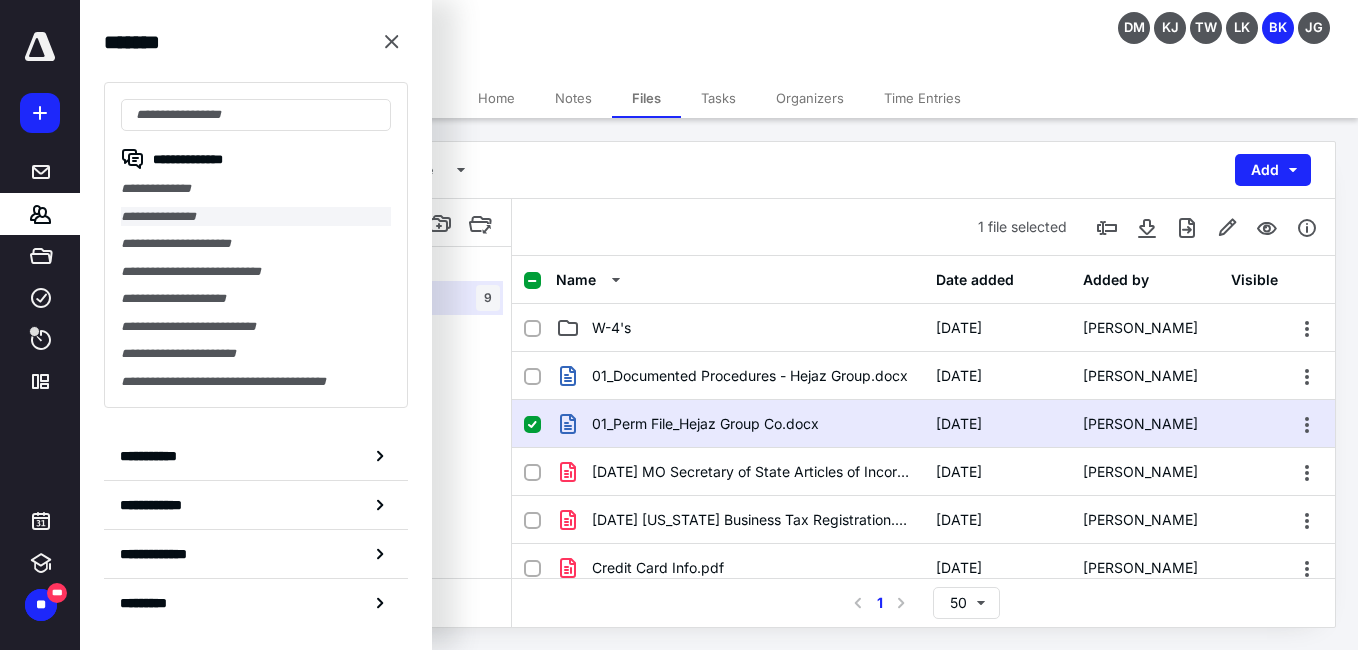 click on "**********" at bounding box center (256, 217) 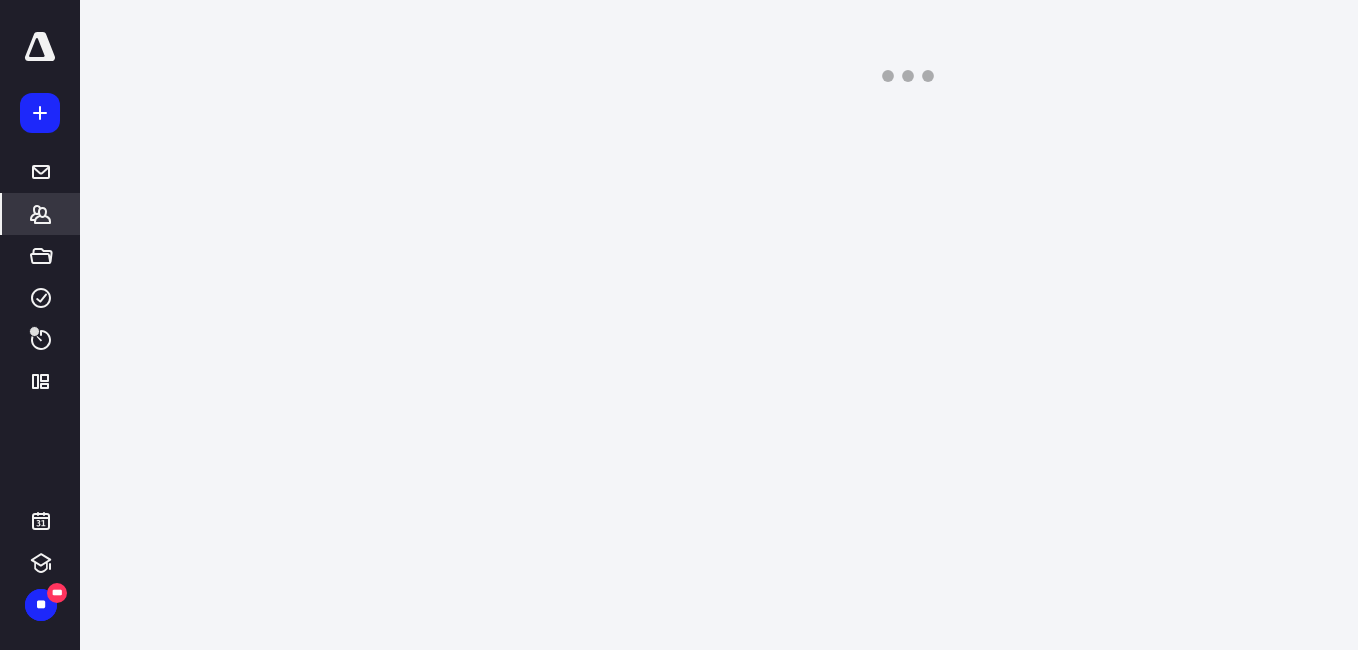 click on "**********" at bounding box center (679, 324) 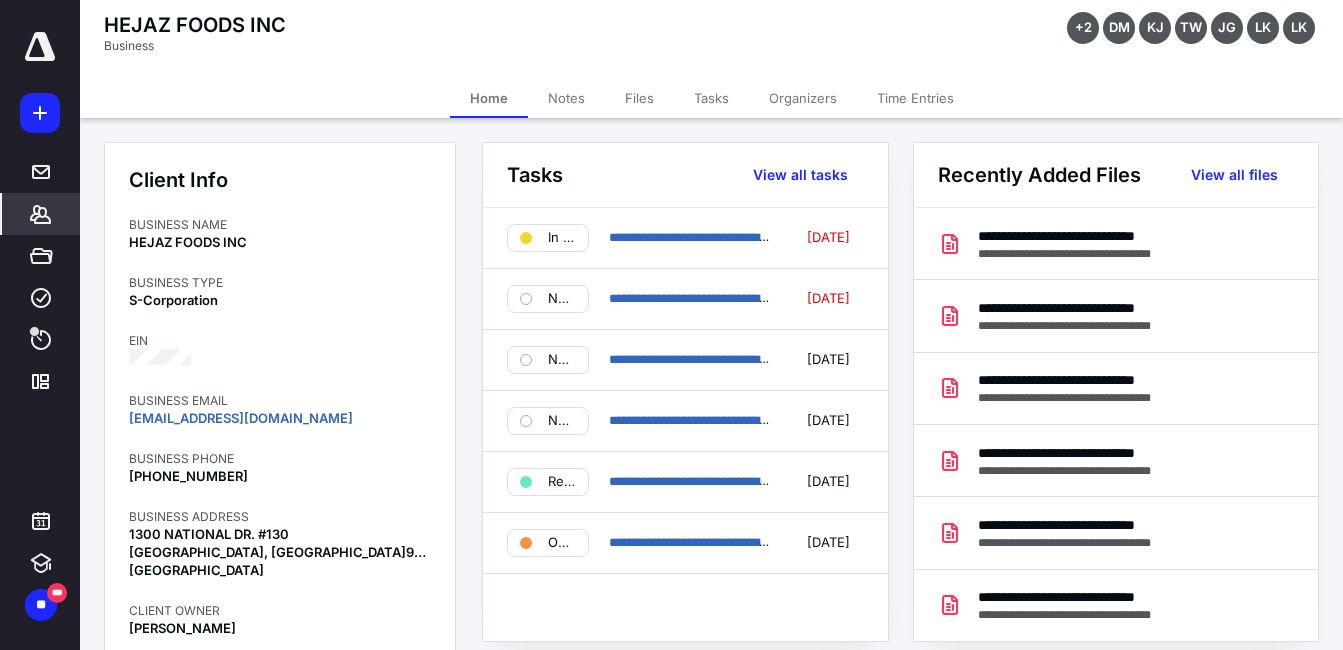 click on "Files" at bounding box center (639, 98) 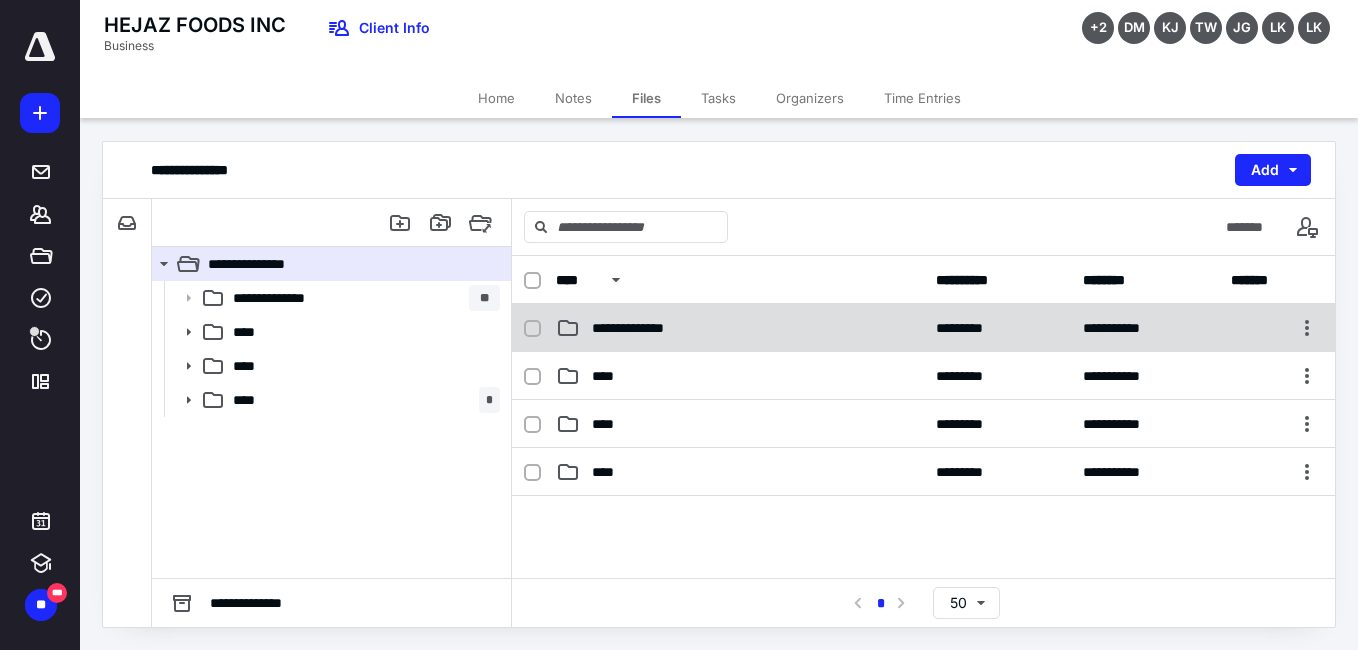 click on "**********" at bounding box center [923, 328] 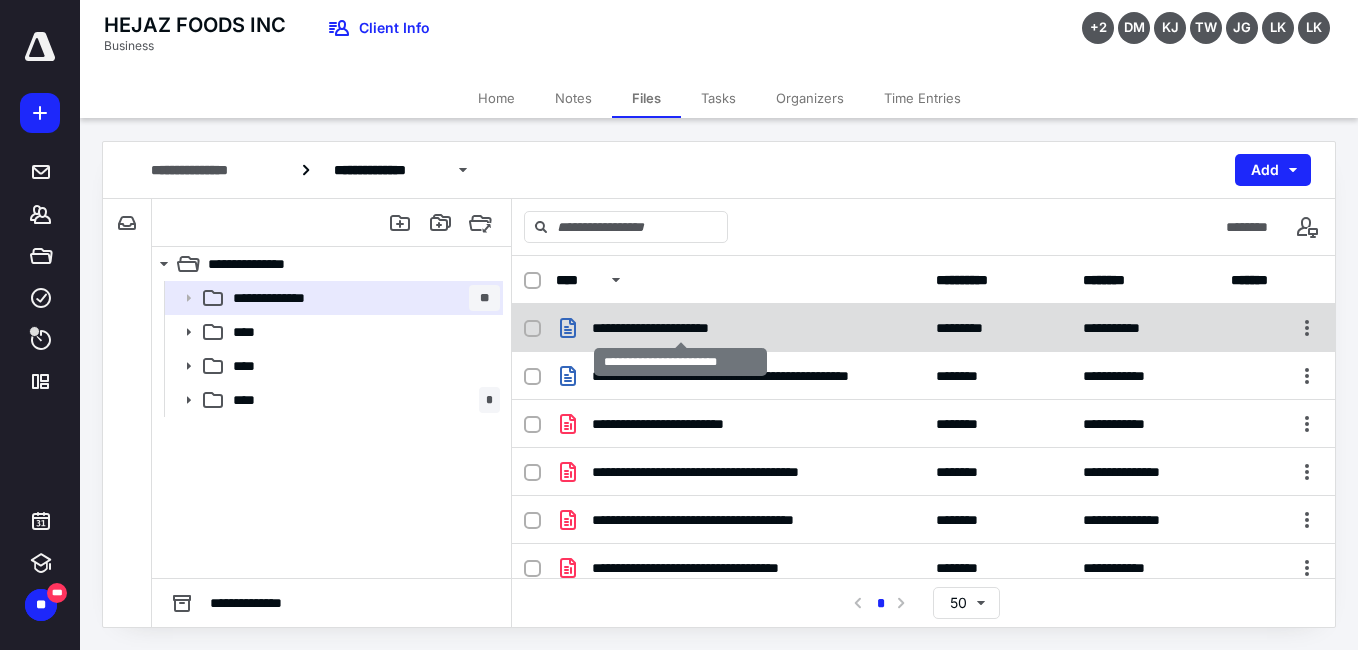 click on "**********" at bounding box center [680, 328] 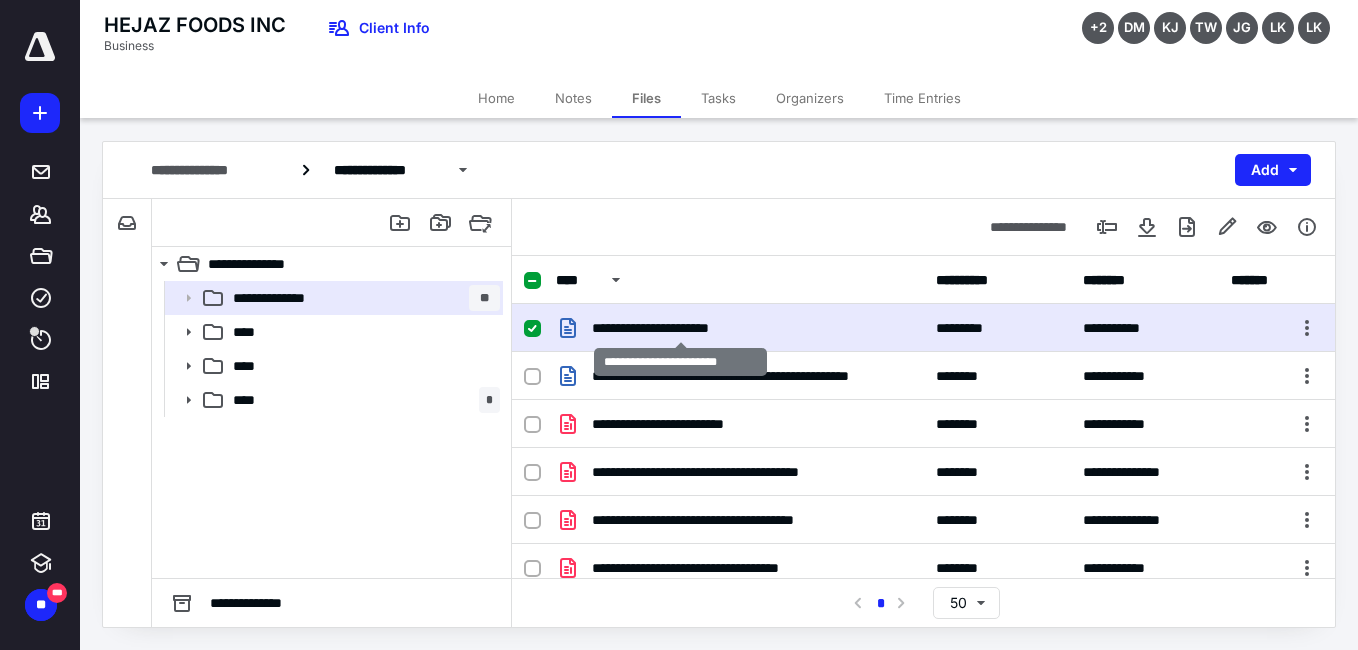 click on "**********" at bounding box center (680, 328) 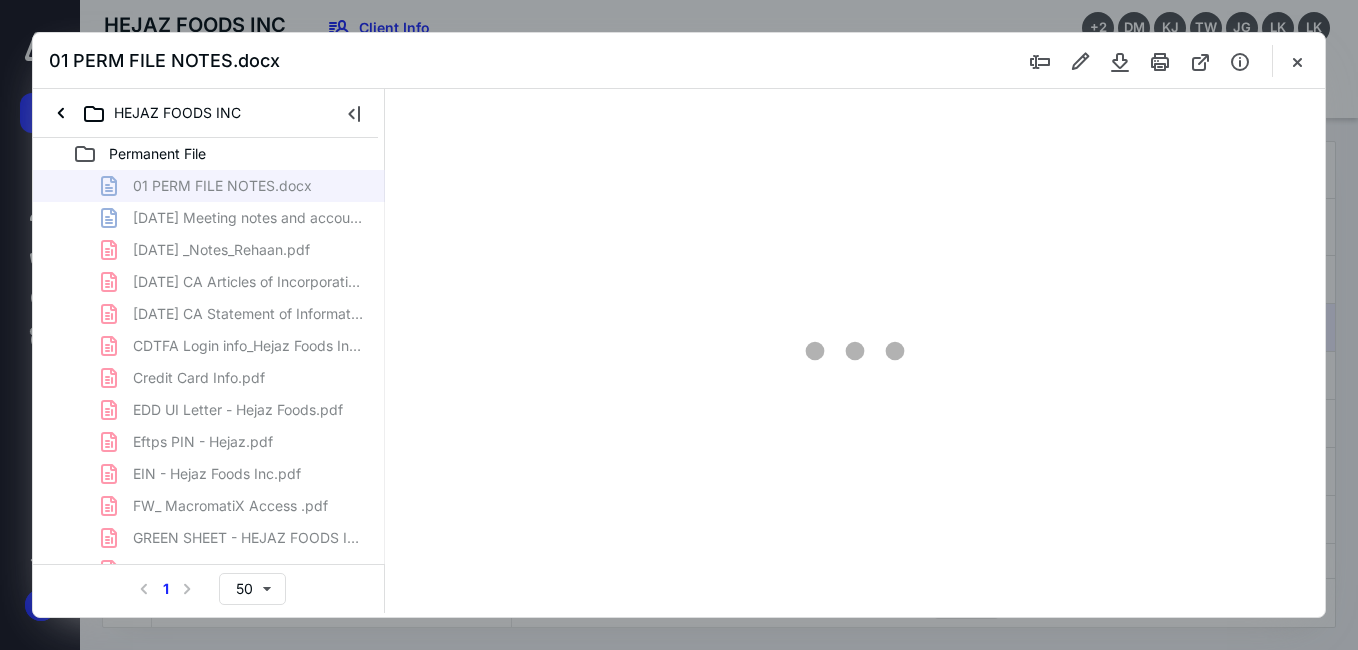 scroll, scrollTop: 0, scrollLeft: 0, axis: both 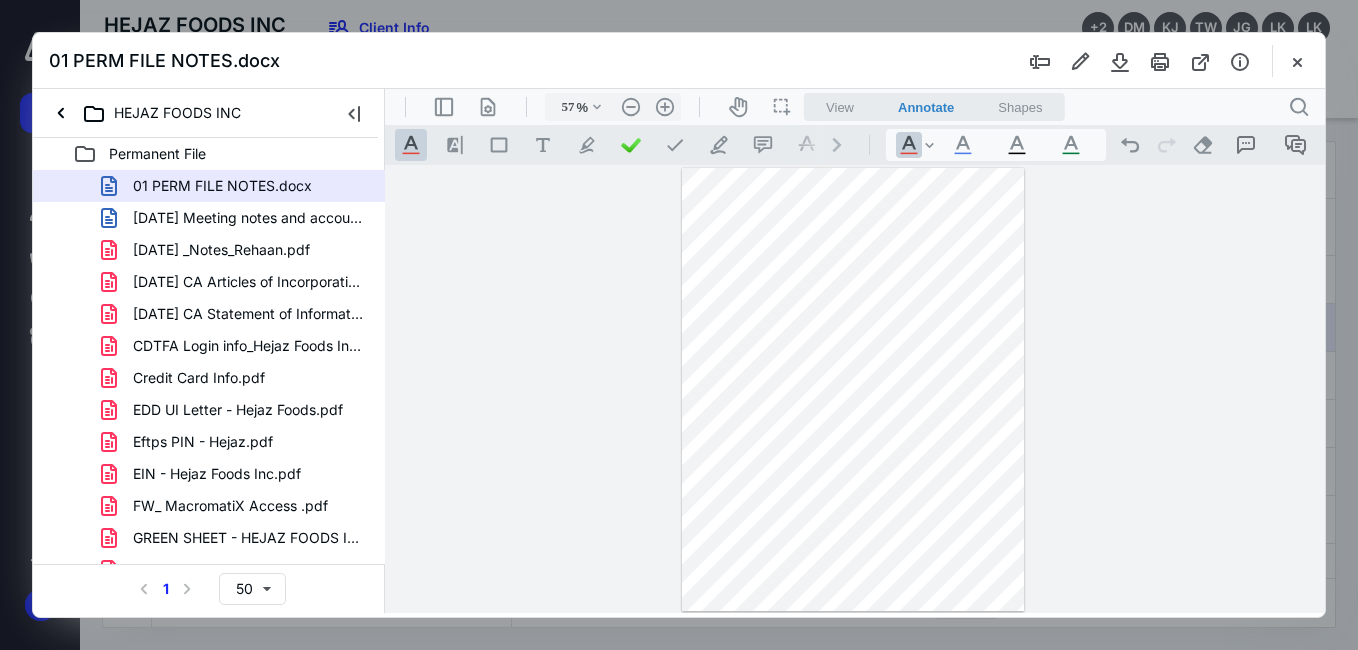 click at bounding box center [853, 390] 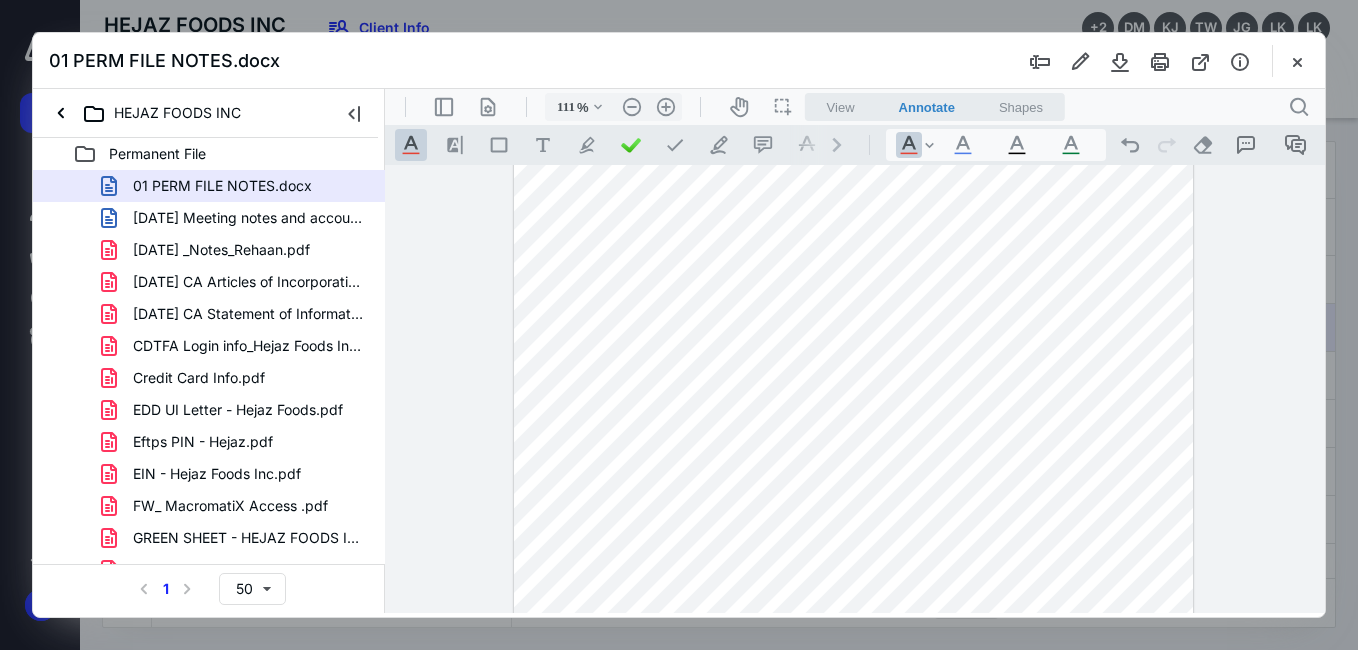 type on "136" 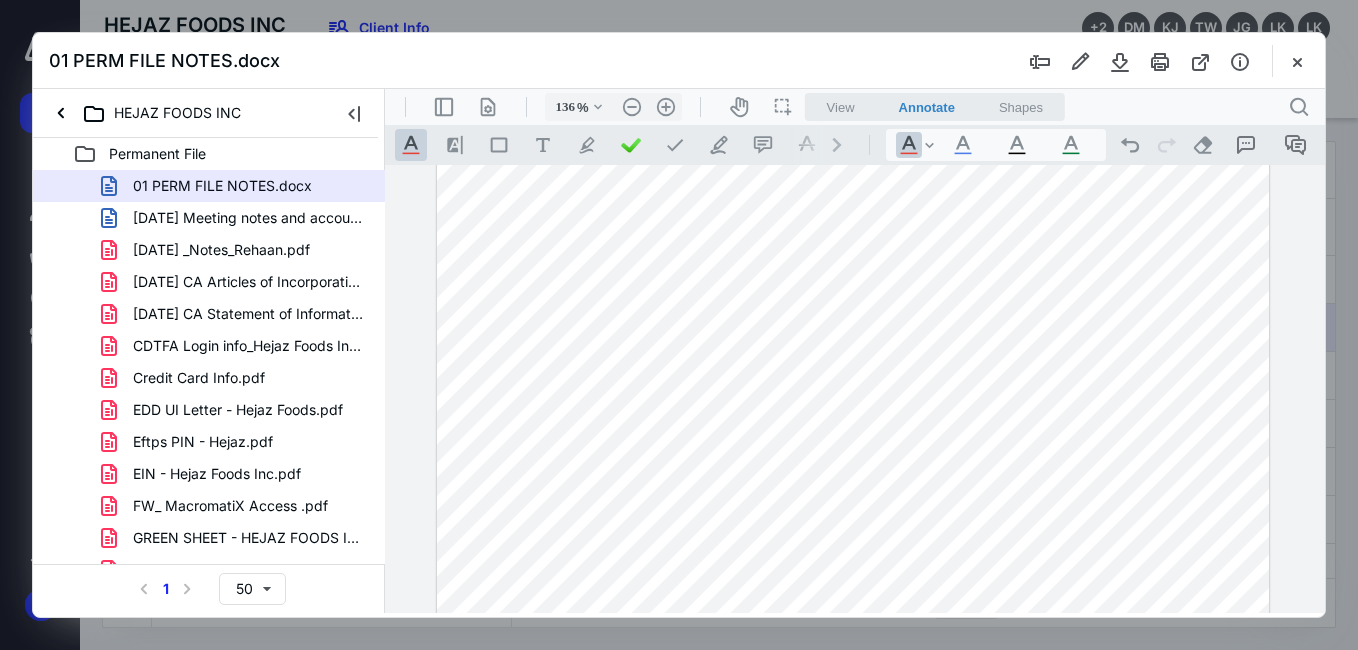 scroll, scrollTop: 121, scrollLeft: 0, axis: vertical 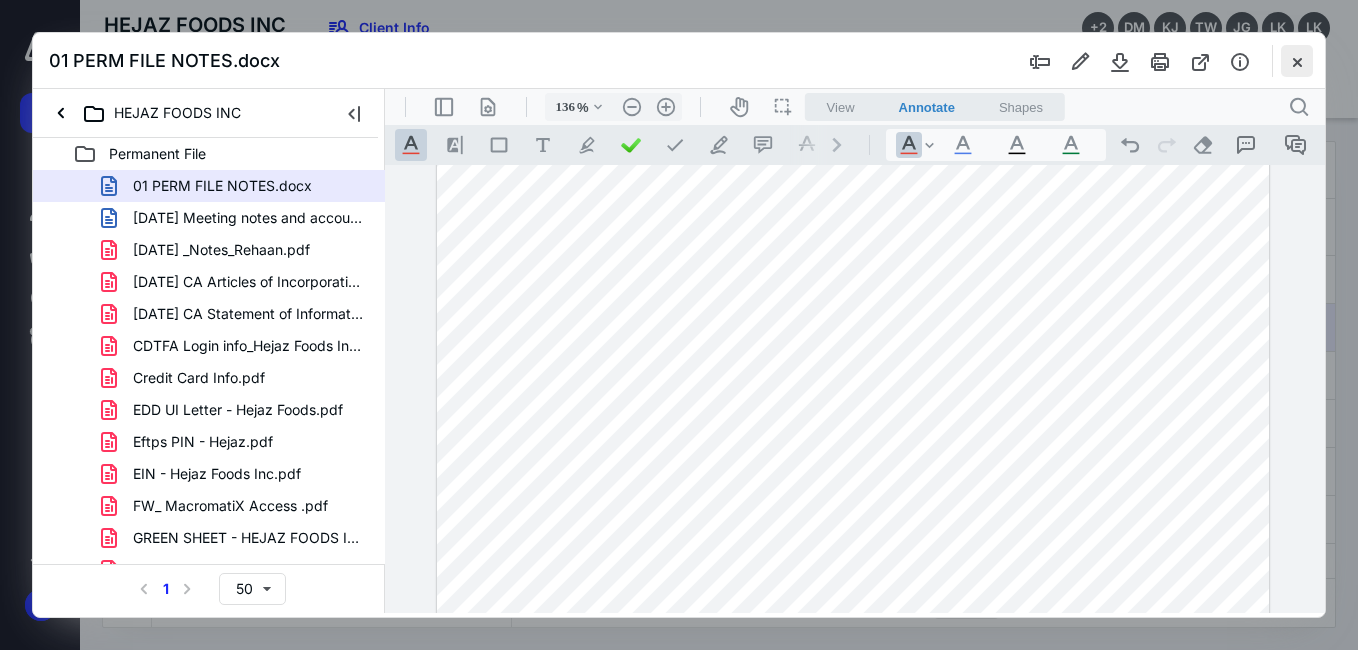 click at bounding box center (1297, 61) 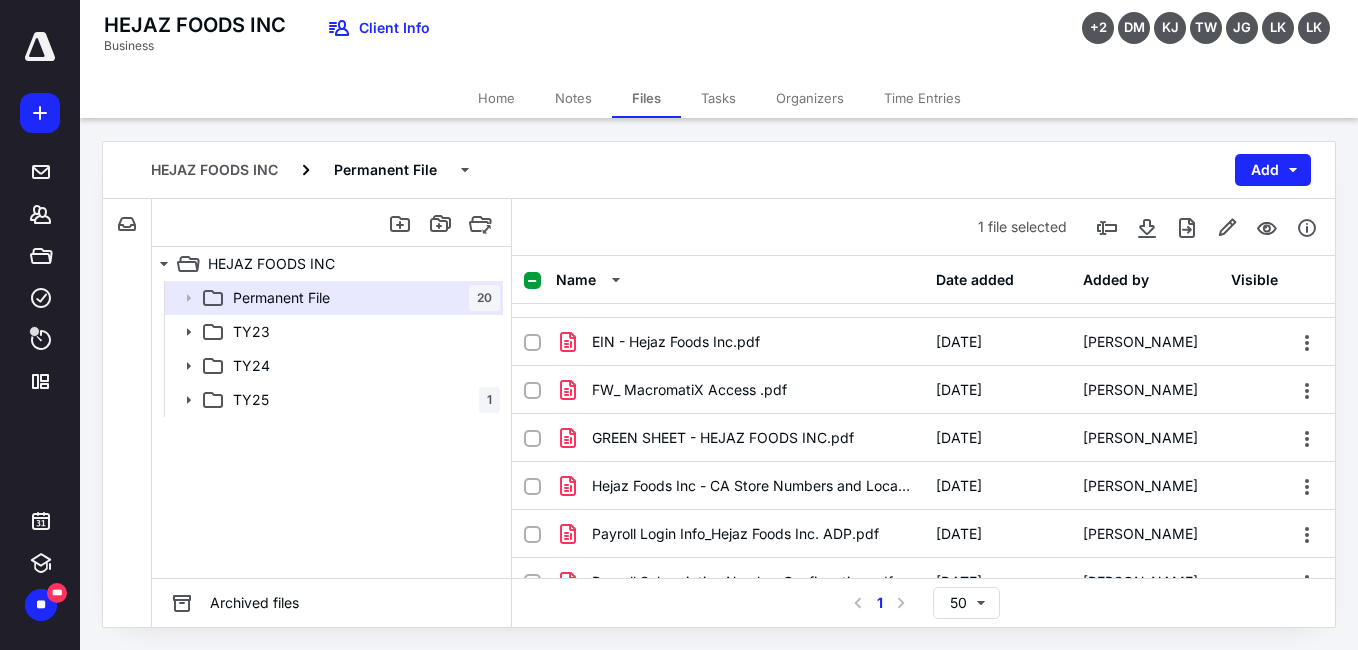 scroll, scrollTop: 686, scrollLeft: 0, axis: vertical 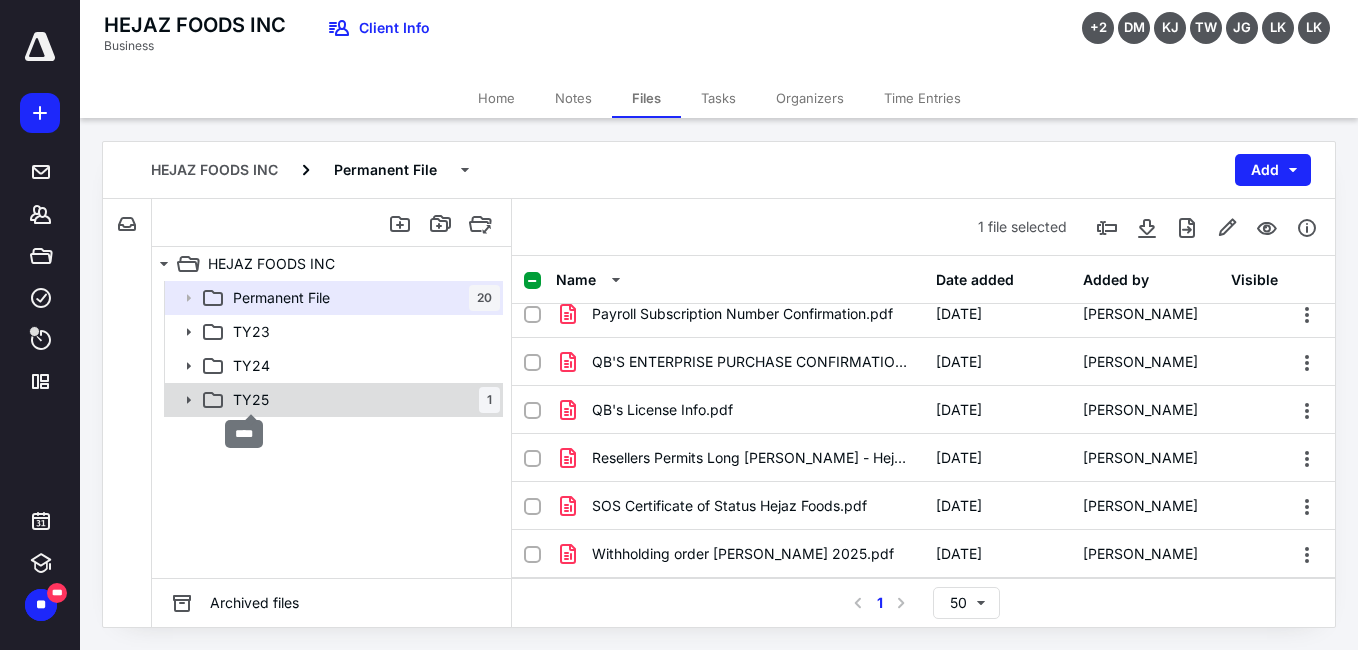 click on "TY25" at bounding box center (251, 400) 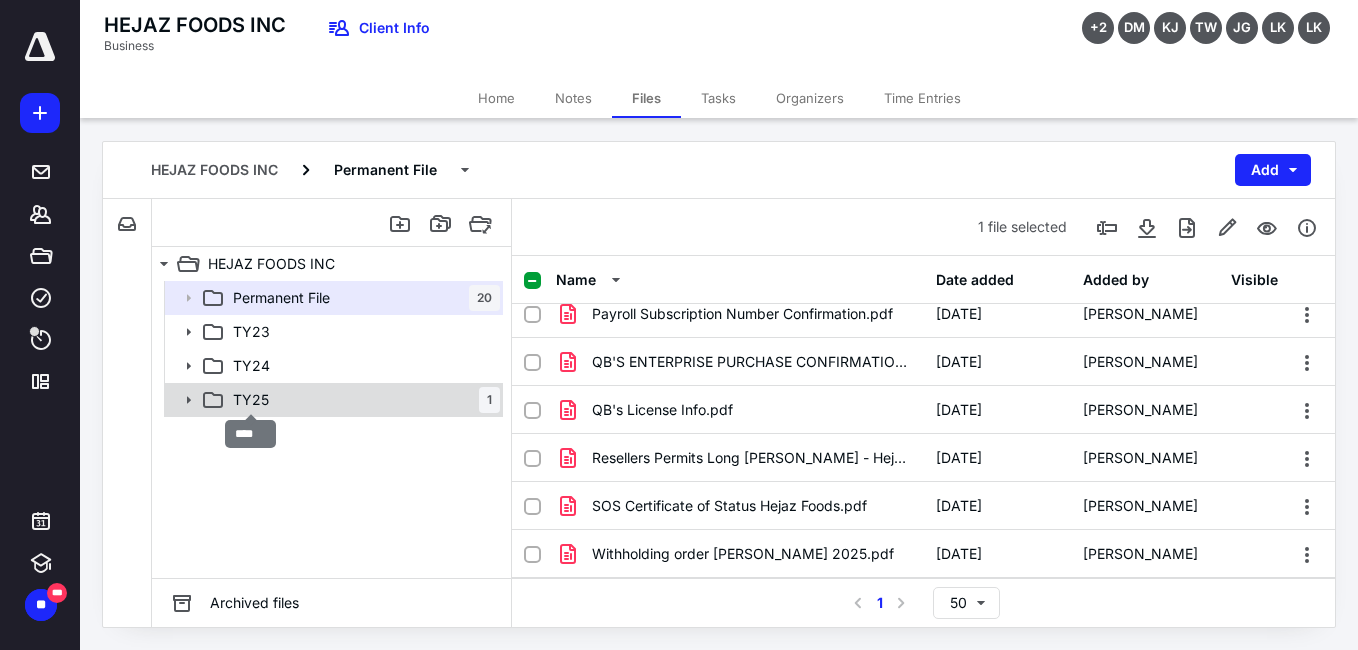 click on "TY25" at bounding box center [251, 400] 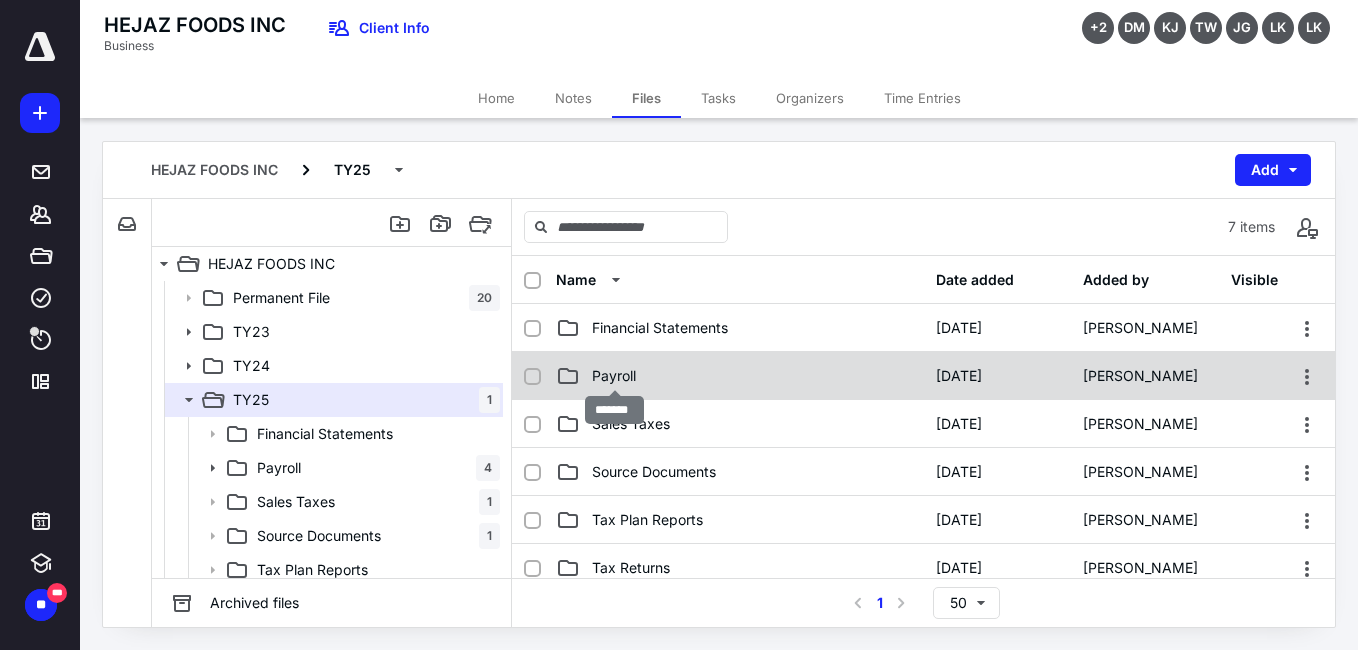 click on "Payroll" at bounding box center [614, 376] 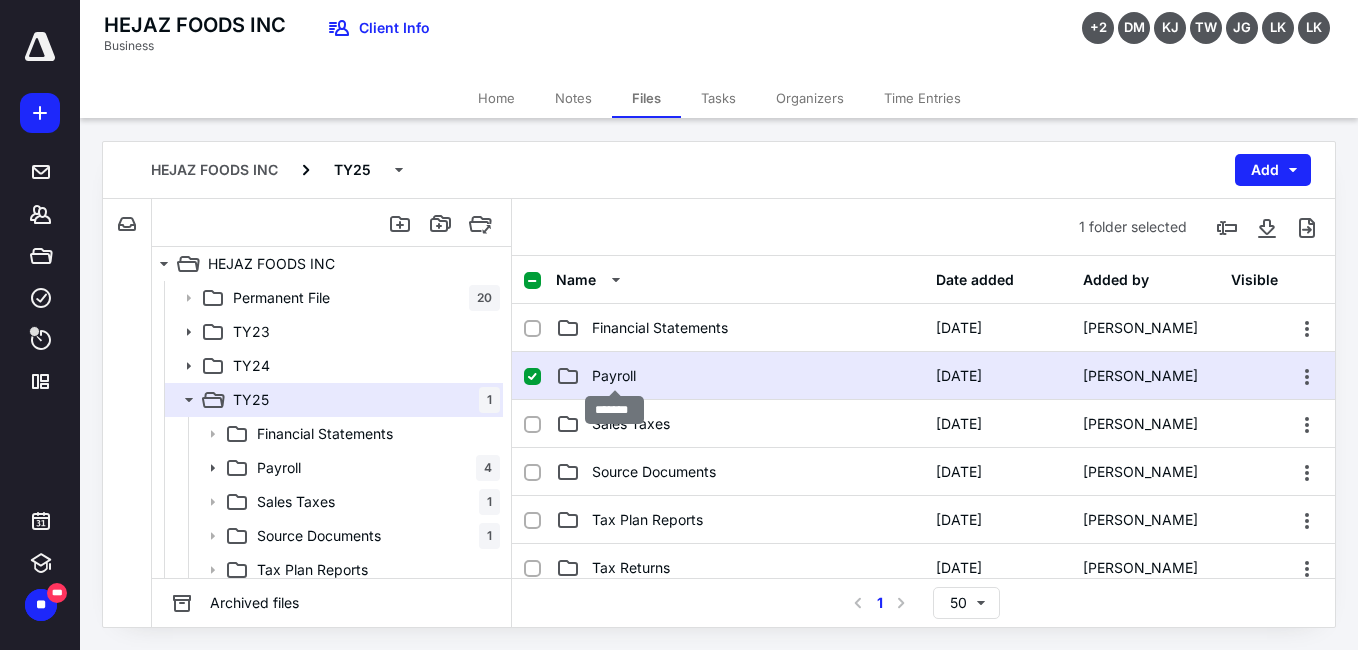 click on "Payroll" at bounding box center [614, 376] 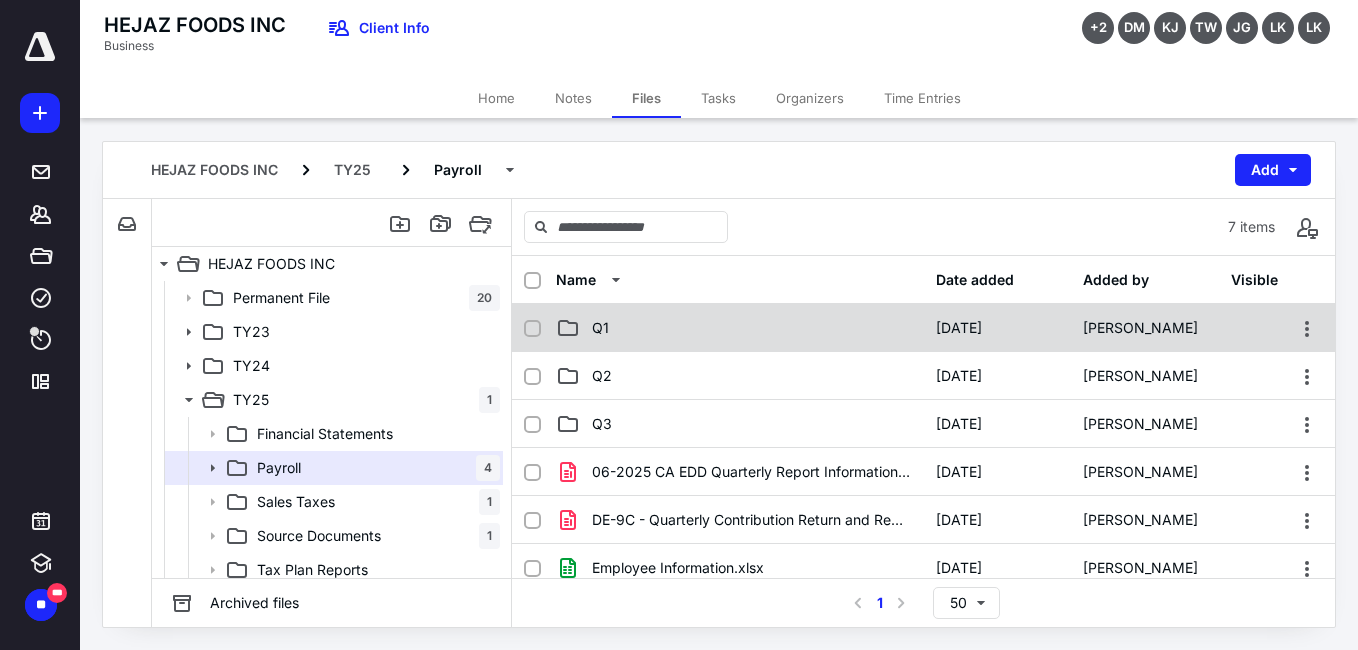click on "Q1" at bounding box center (740, 328) 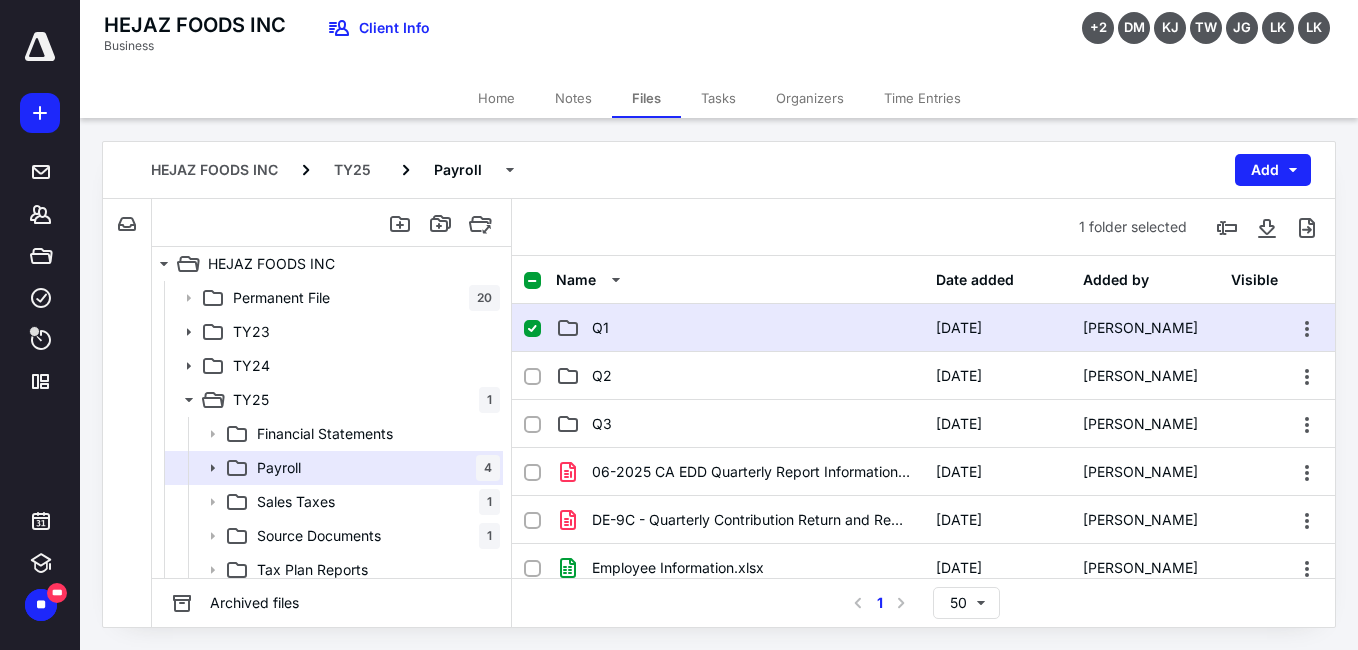 click on "Q1" at bounding box center (740, 328) 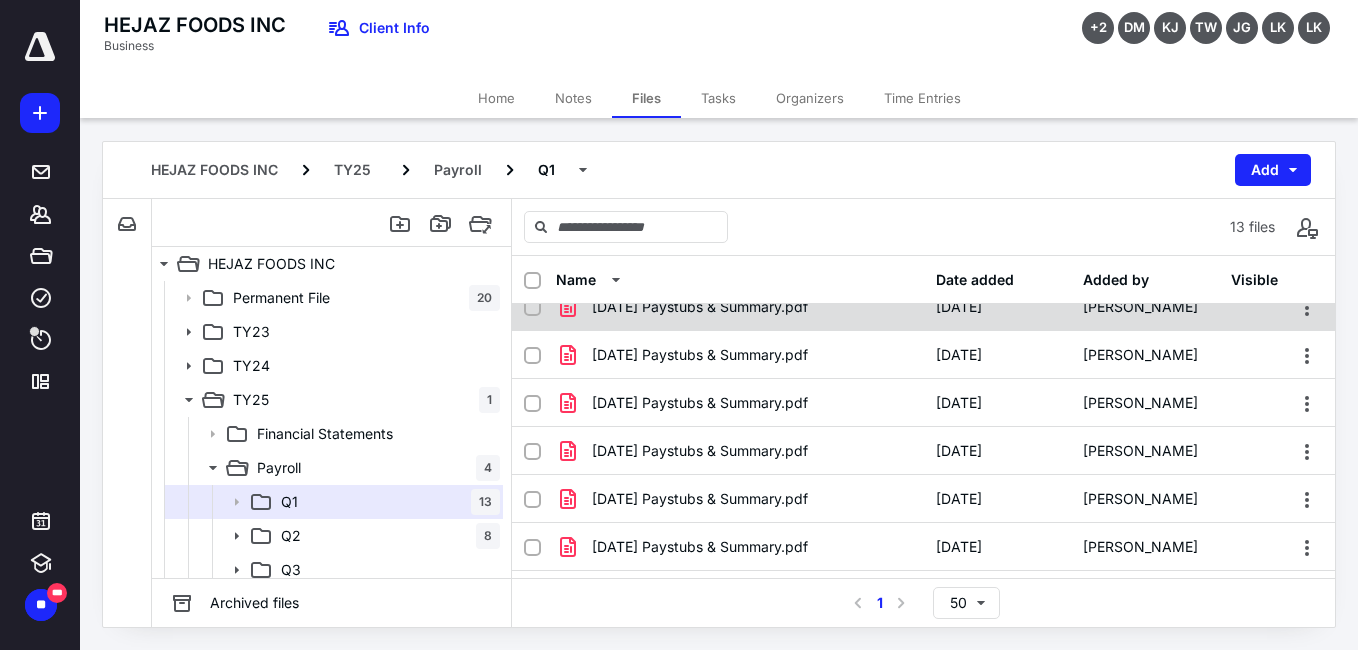 scroll, scrollTop: 121, scrollLeft: 0, axis: vertical 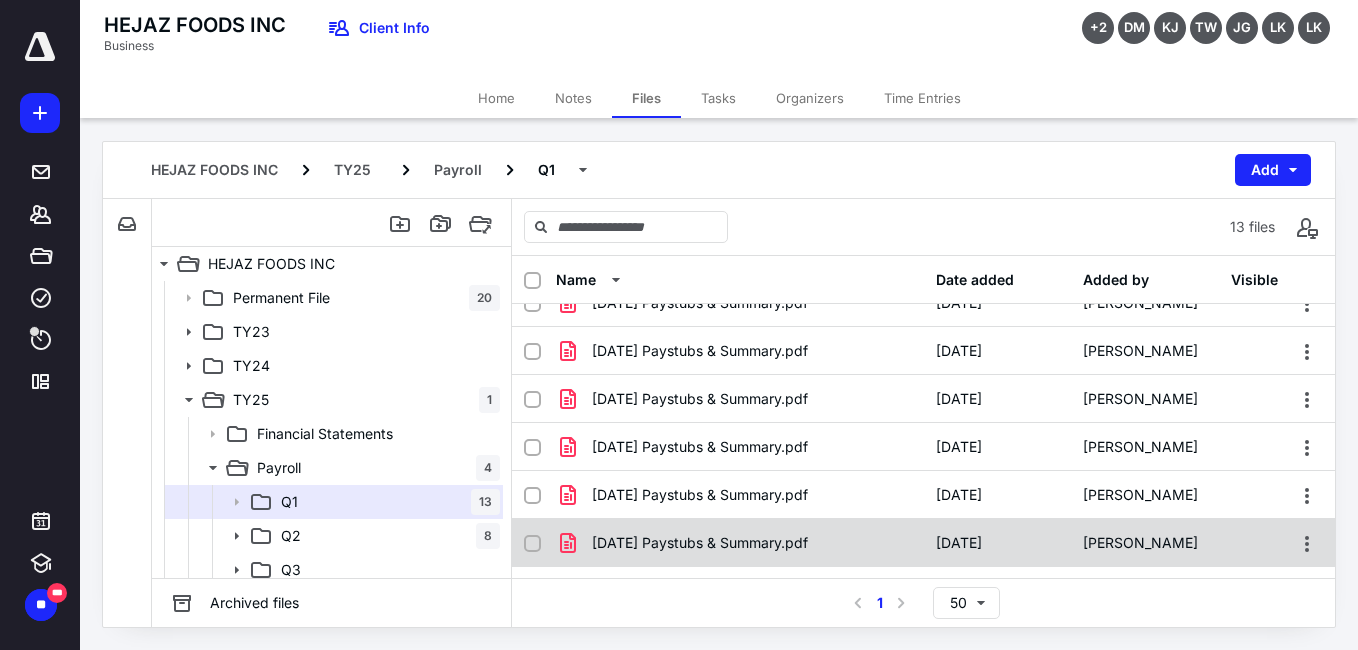 click at bounding box center (532, 544) 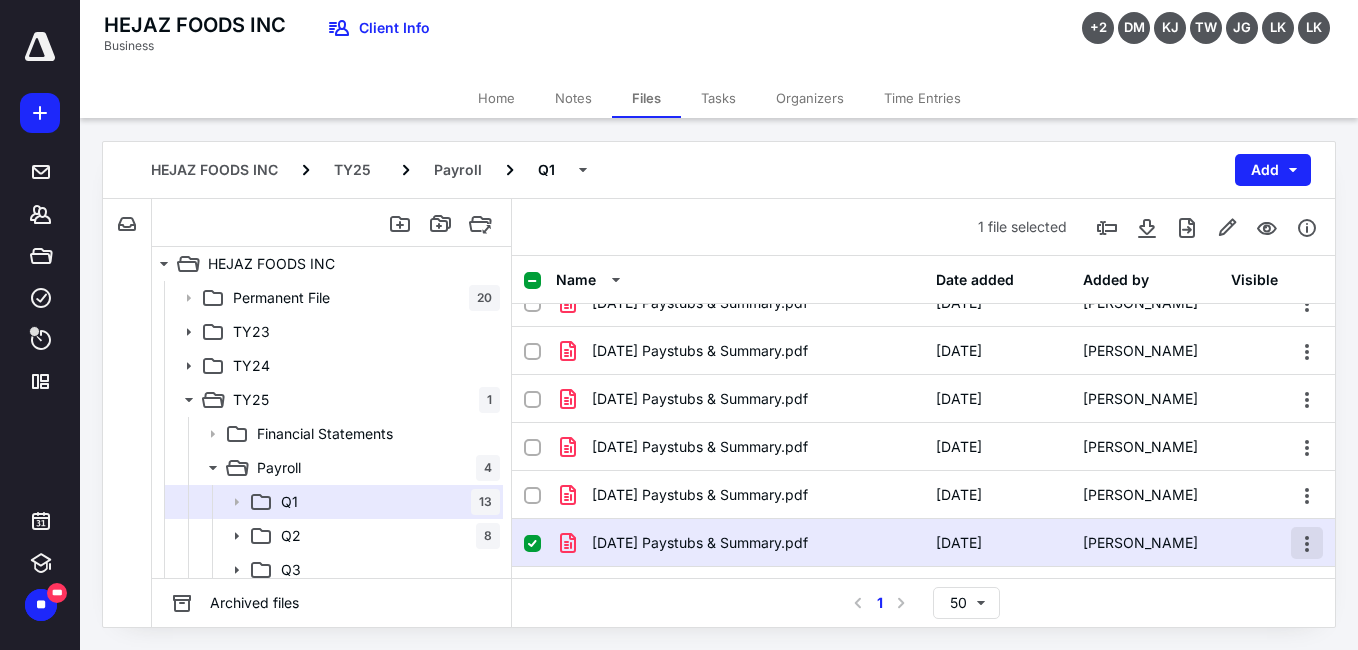 click at bounding box center (1307, 543) 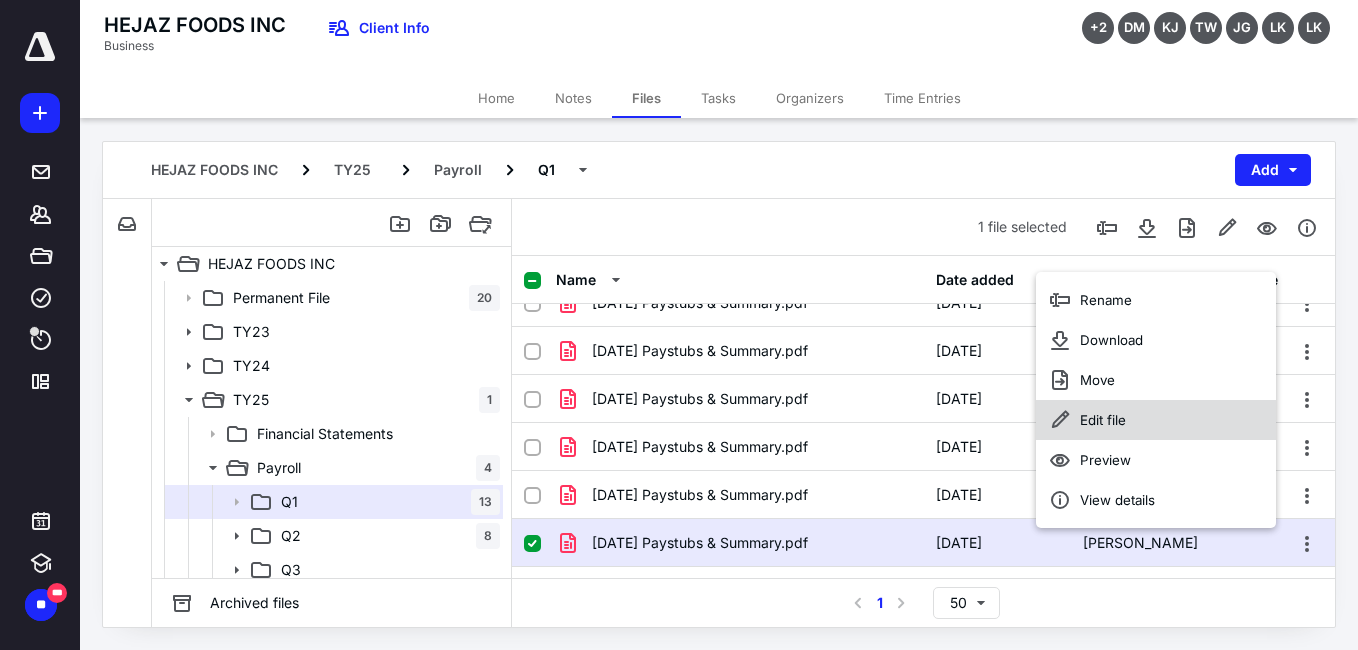 click on "Edit file" at bounding box center [1156, 420] 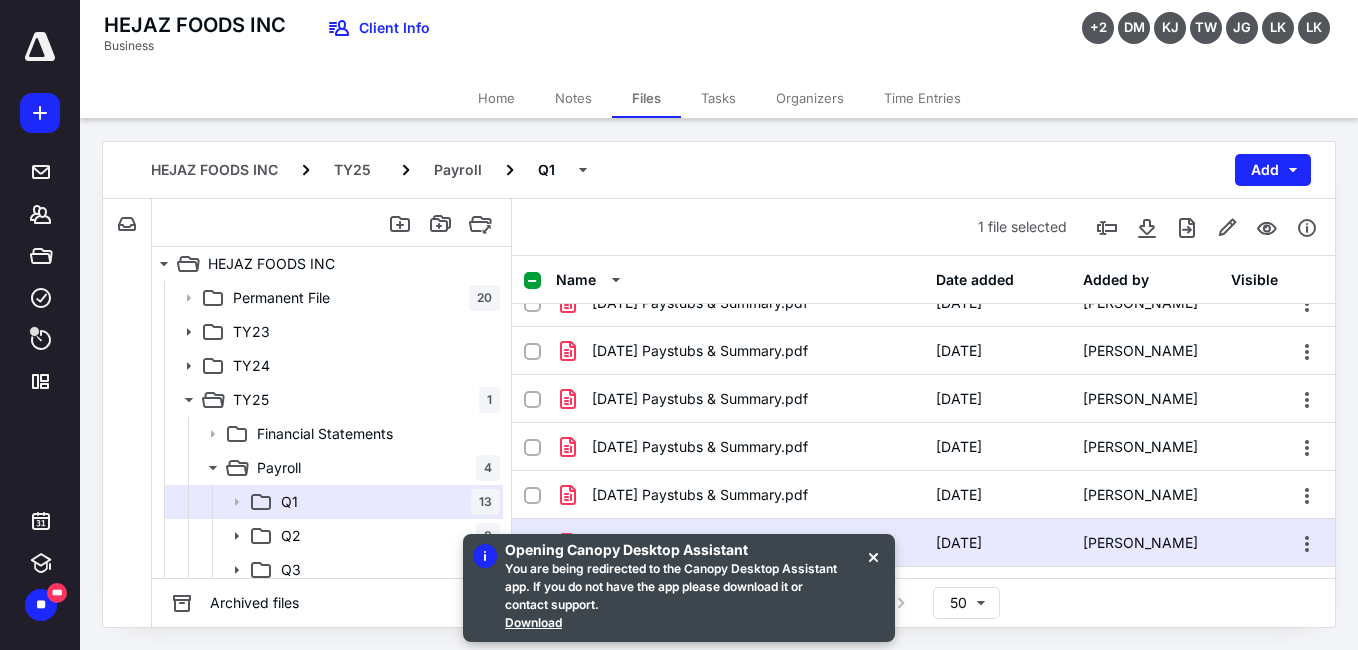 checkbox on "true" 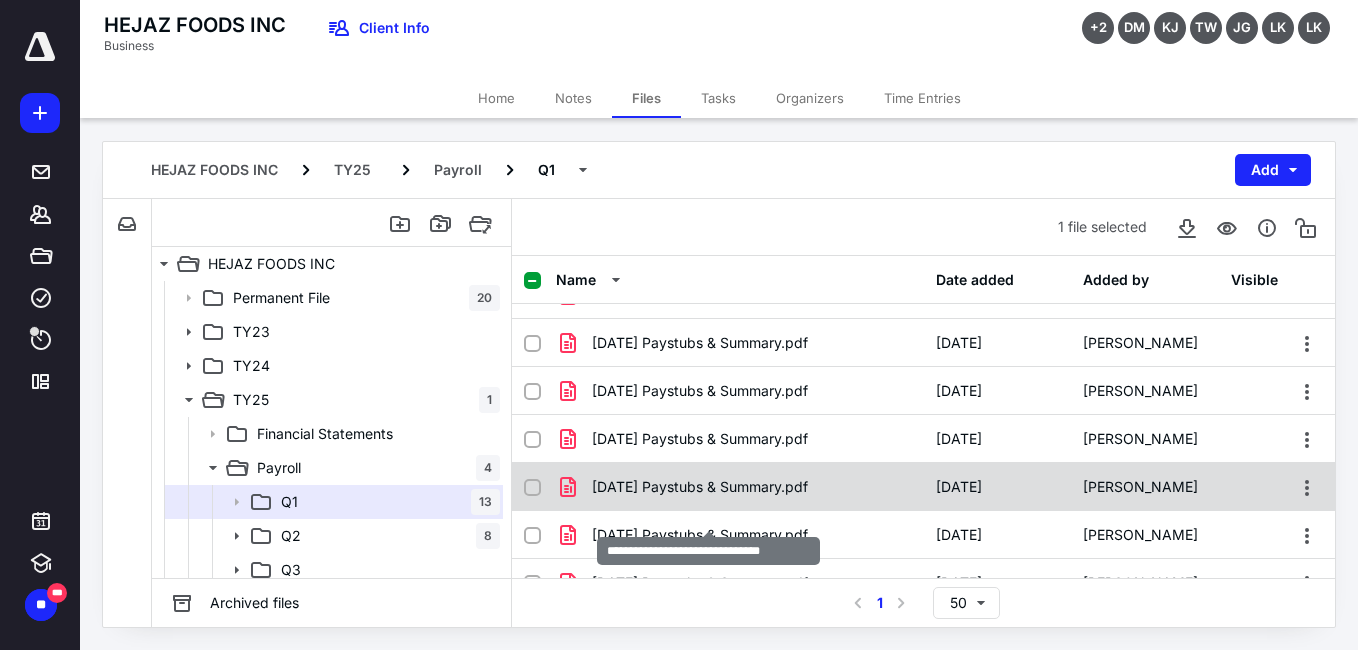 scroll, scrollTop: 62, scrollLeft: 0, axis: vertical 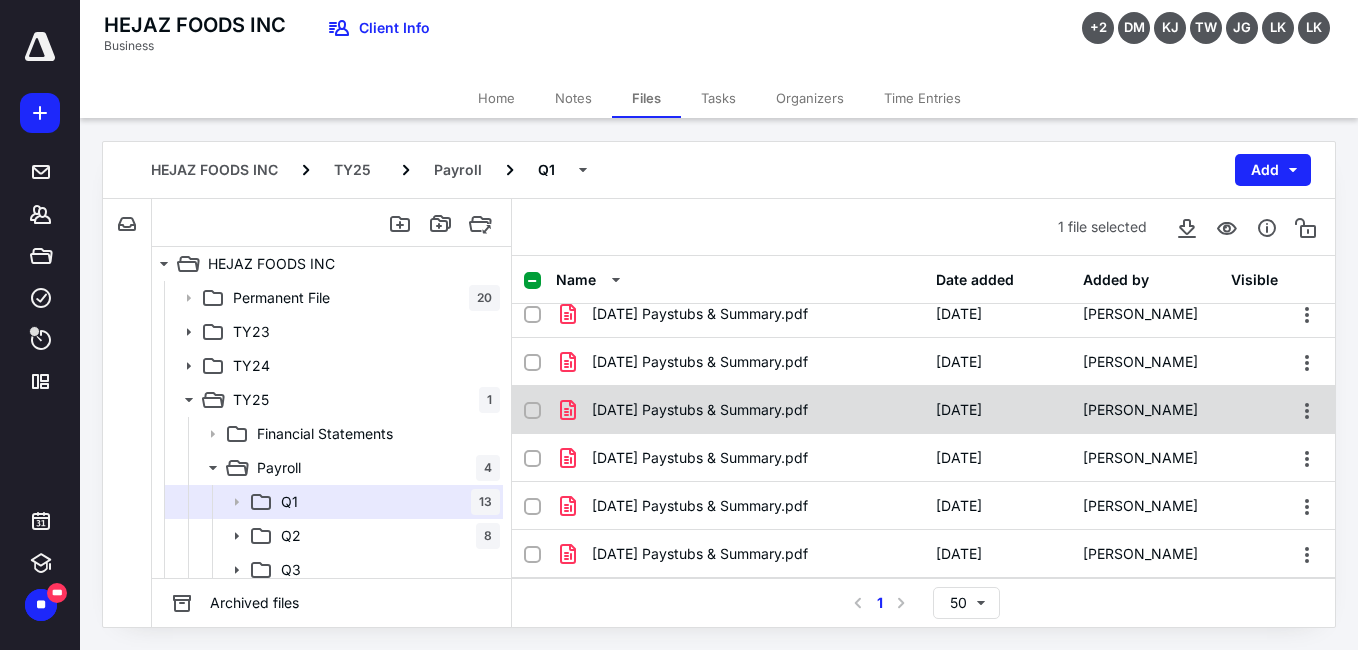 click on "[DATE] Paystubs & Summary.pdf" at bounding box center (740, 410) 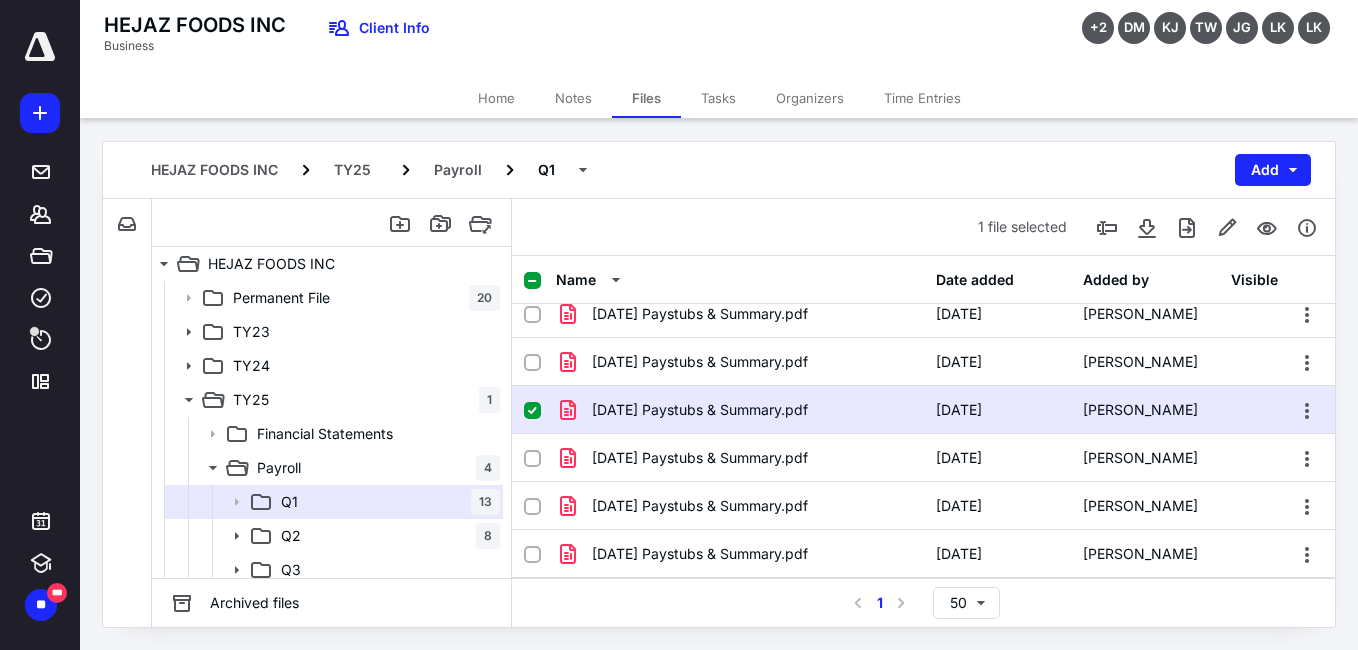 click on "[DATE] Paystubs & Summary.pdf" at bounding box center (740, 410) 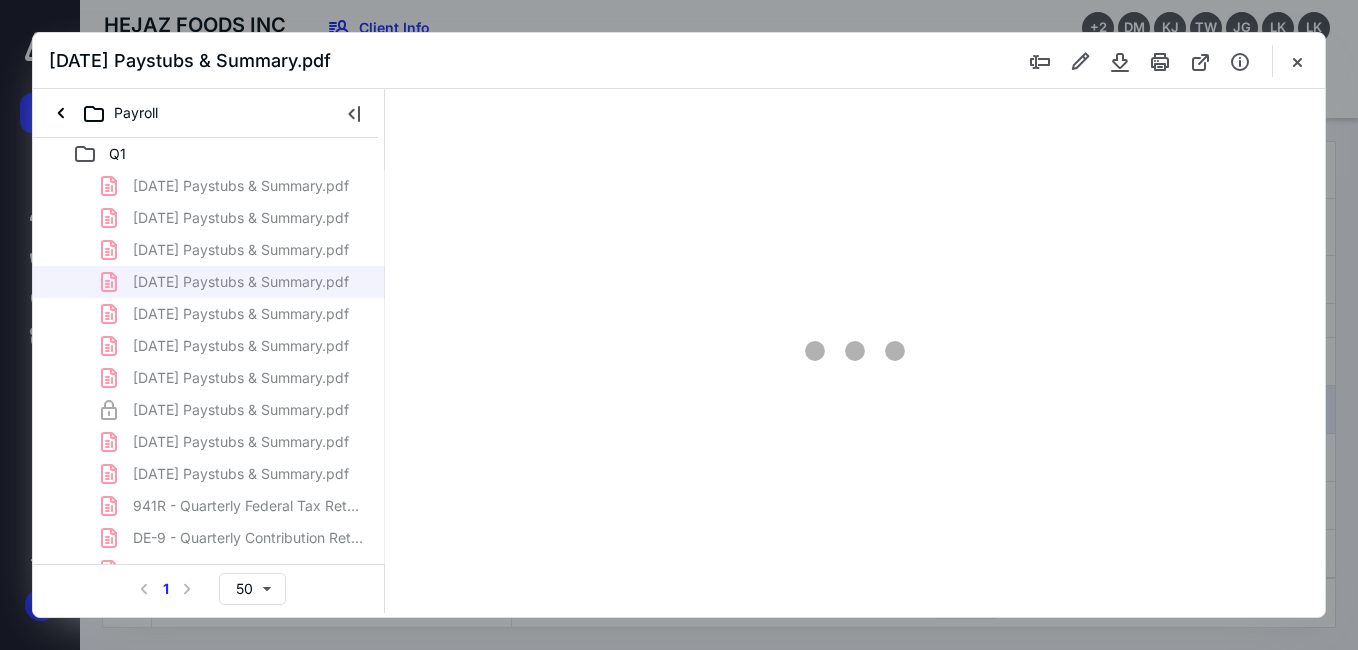 scroll, scrollTop: 0, scrollLeft: 0, axis: both 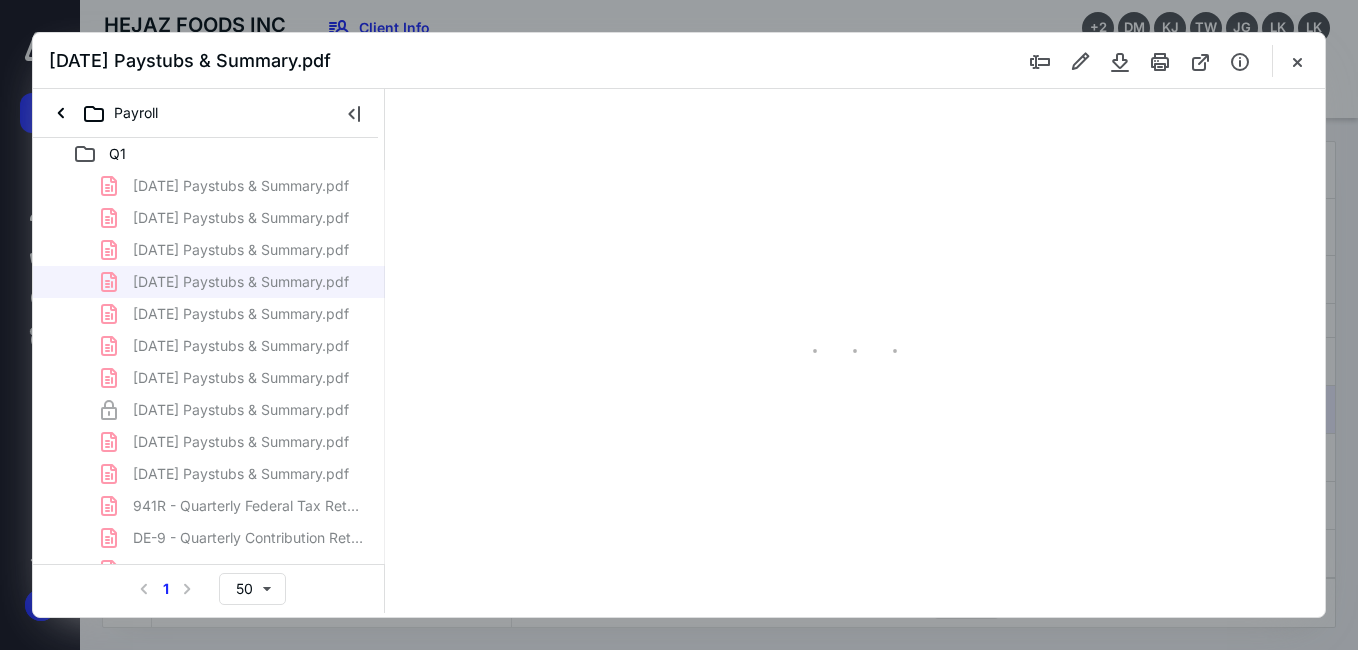 type on "57" 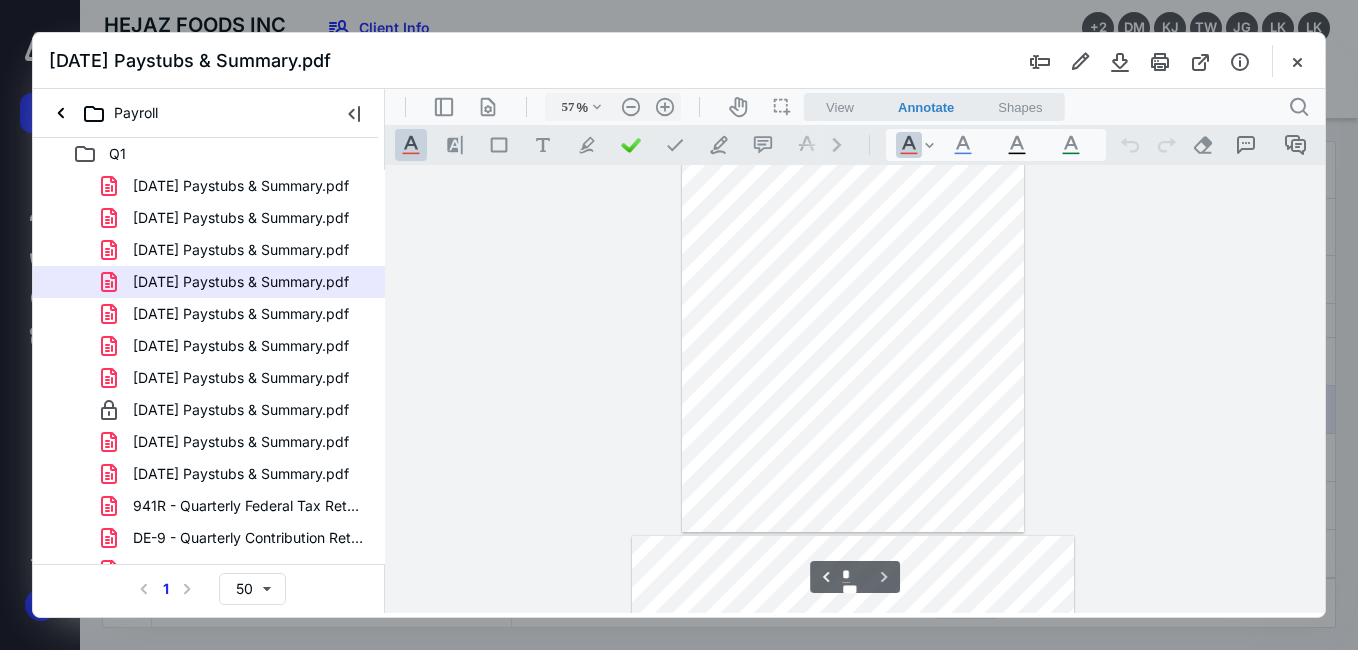 scroll, scrollTop: 345, scrollLeft: 0, axis: vertical 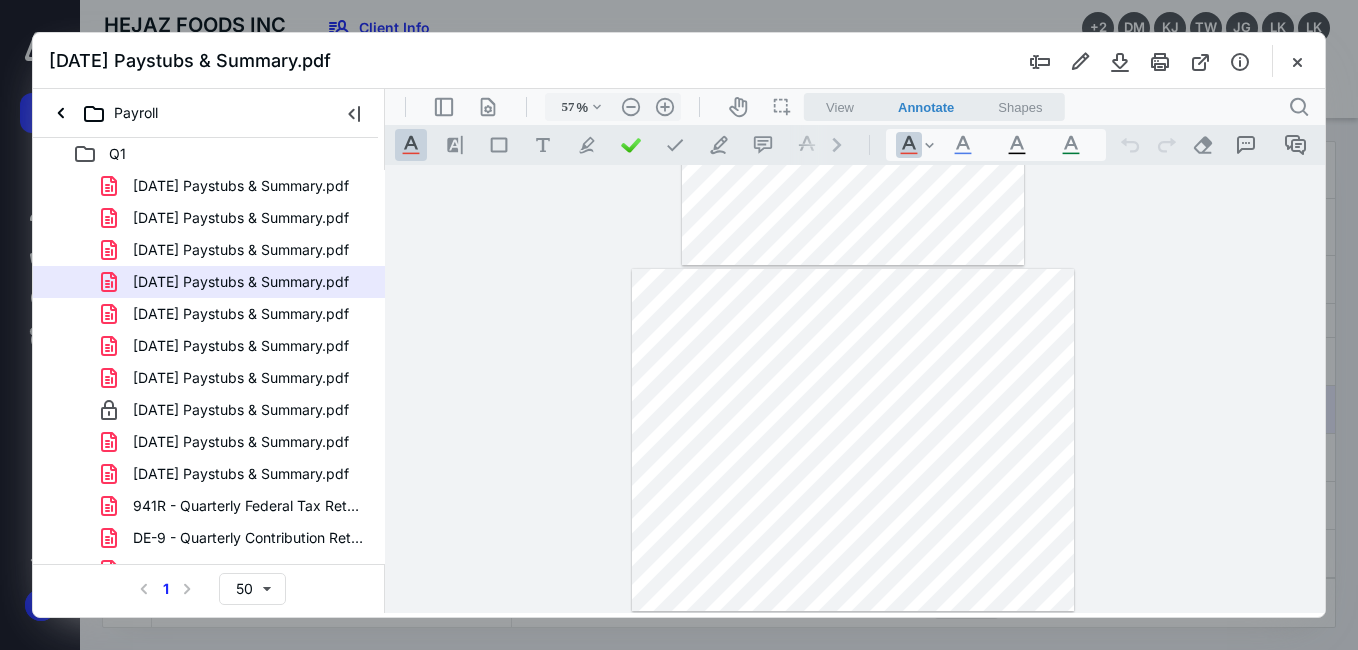 type on "*" 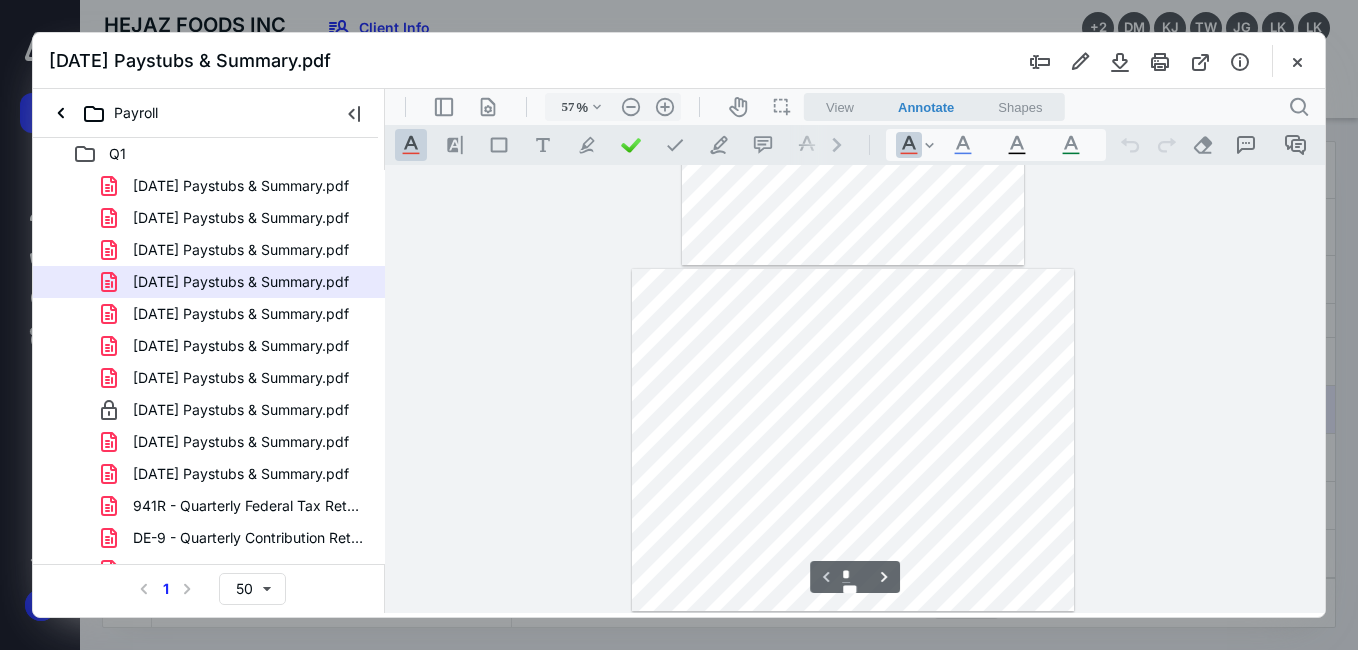 scroll, scrollTop: 0, scrollLeft: 0, axis: both 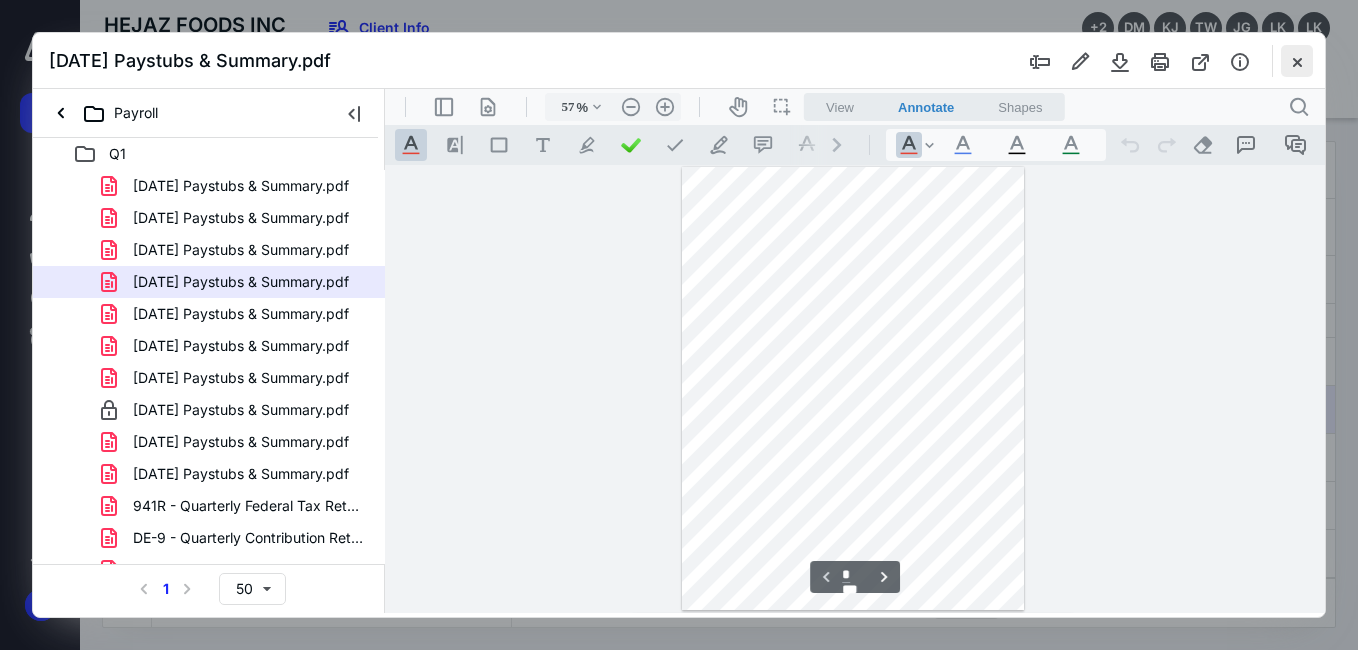 click at bounding box center [1297, 61] 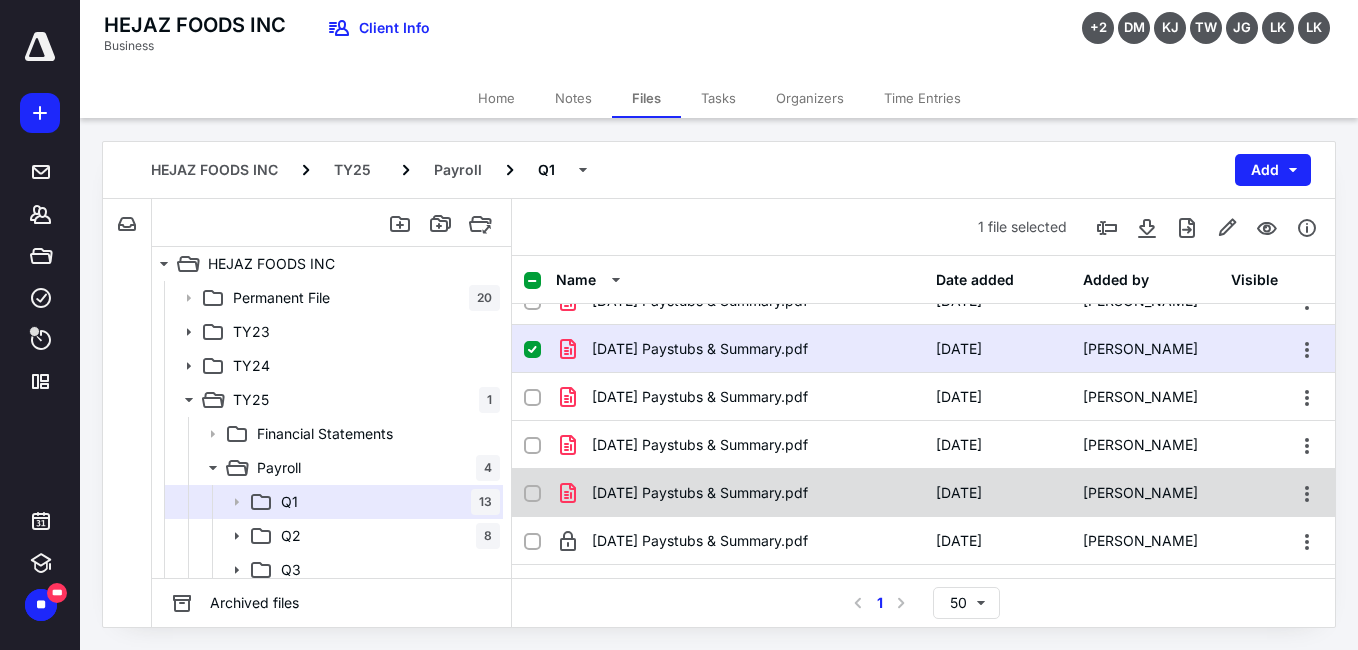 scroll, scrollTop: 126, scrollLeft: 0, axis: vertical 